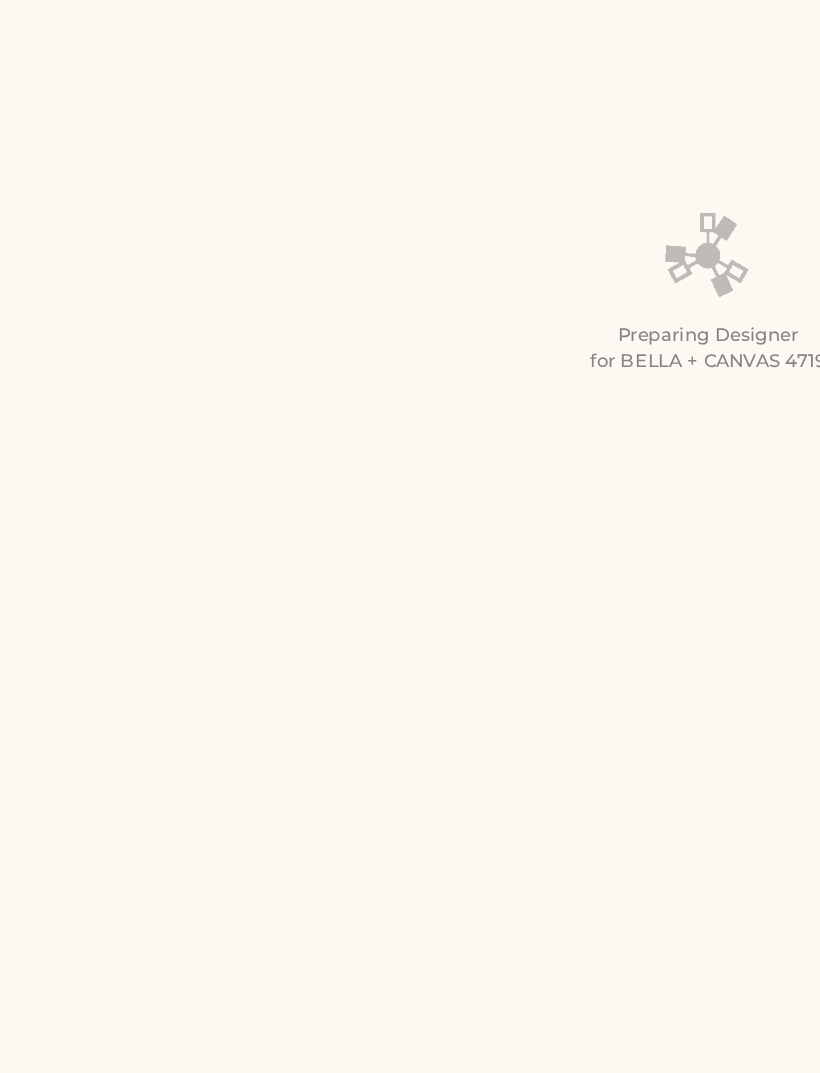 scroll, scrollTop: 375, scrollLeft: 18, axis: both 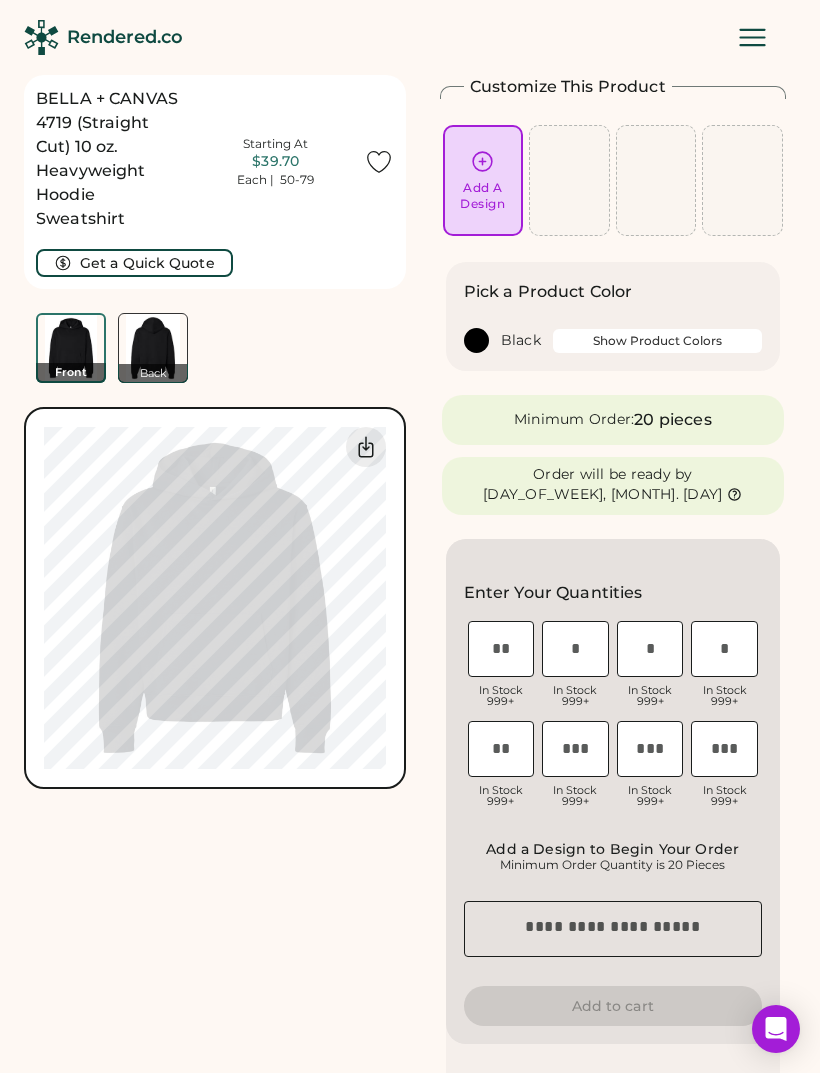 click on "Add A
Design" at bounding box center (482, 196) 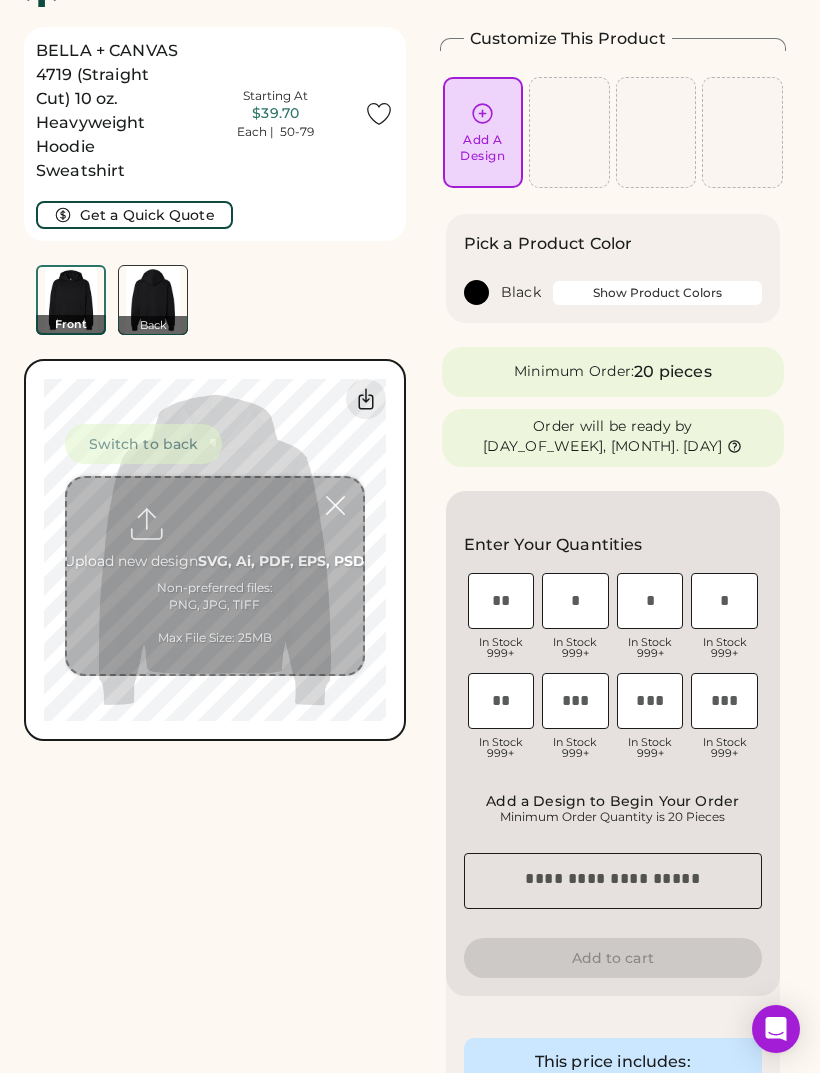 scroll, scrollTop: 75, scrollLeft: 0, axis: vertical 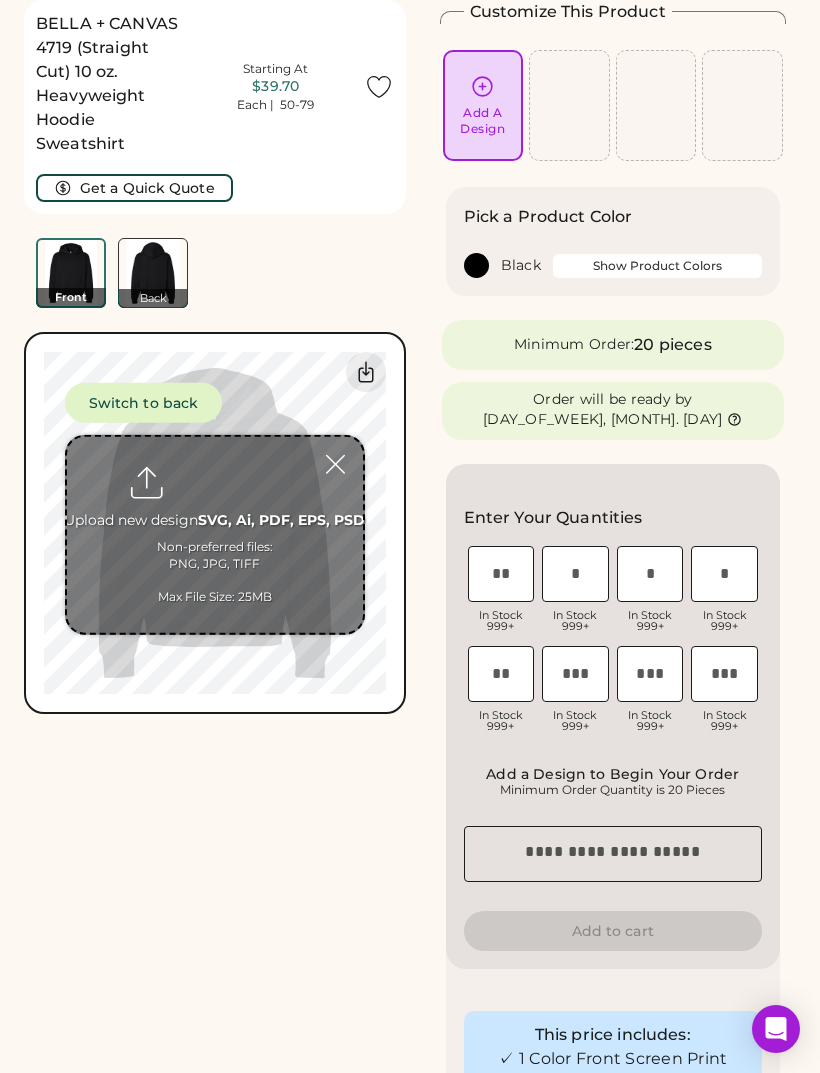 click at bounding box center [215, 534] 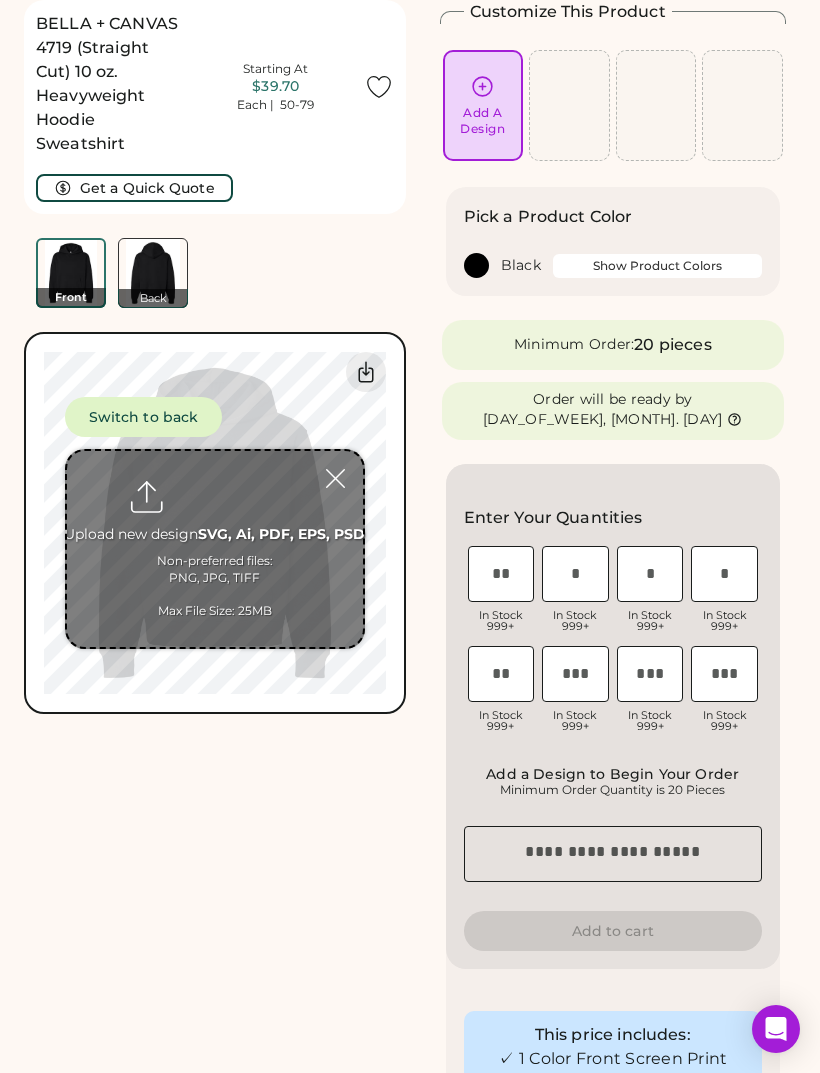 click on "Show Product Colors" at bounding box center (657, 266) 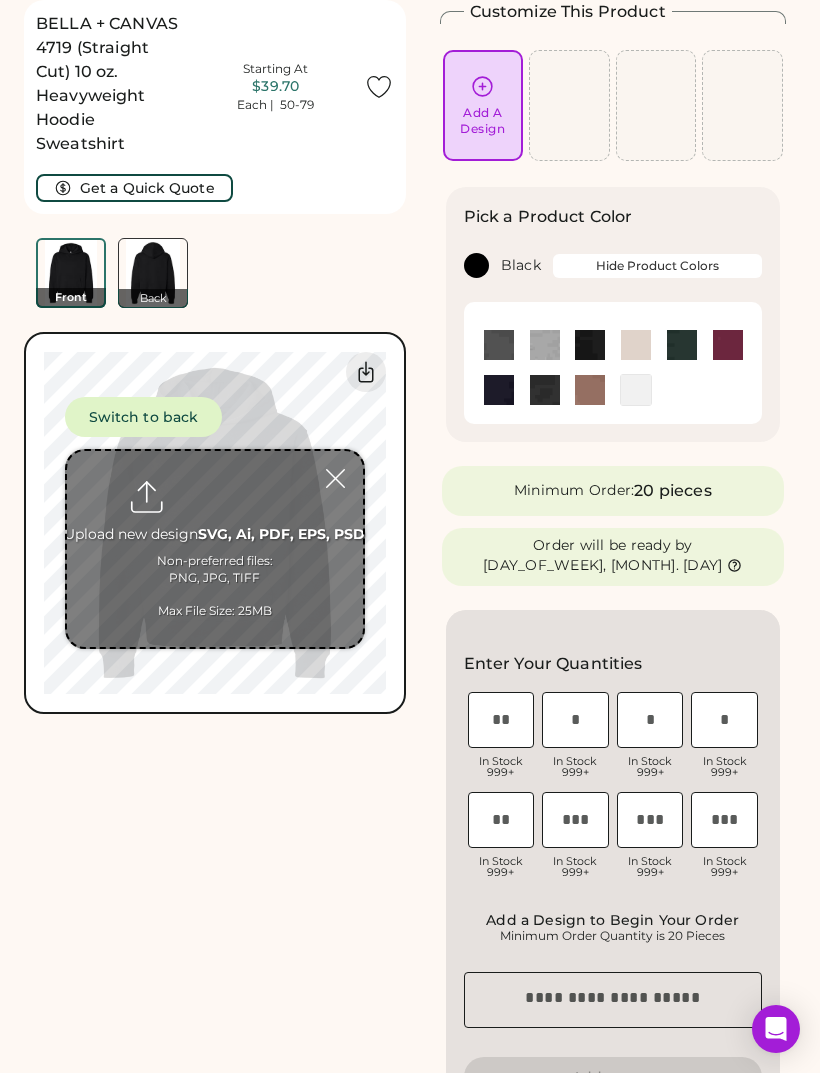 click at bounding box center [545, 345] 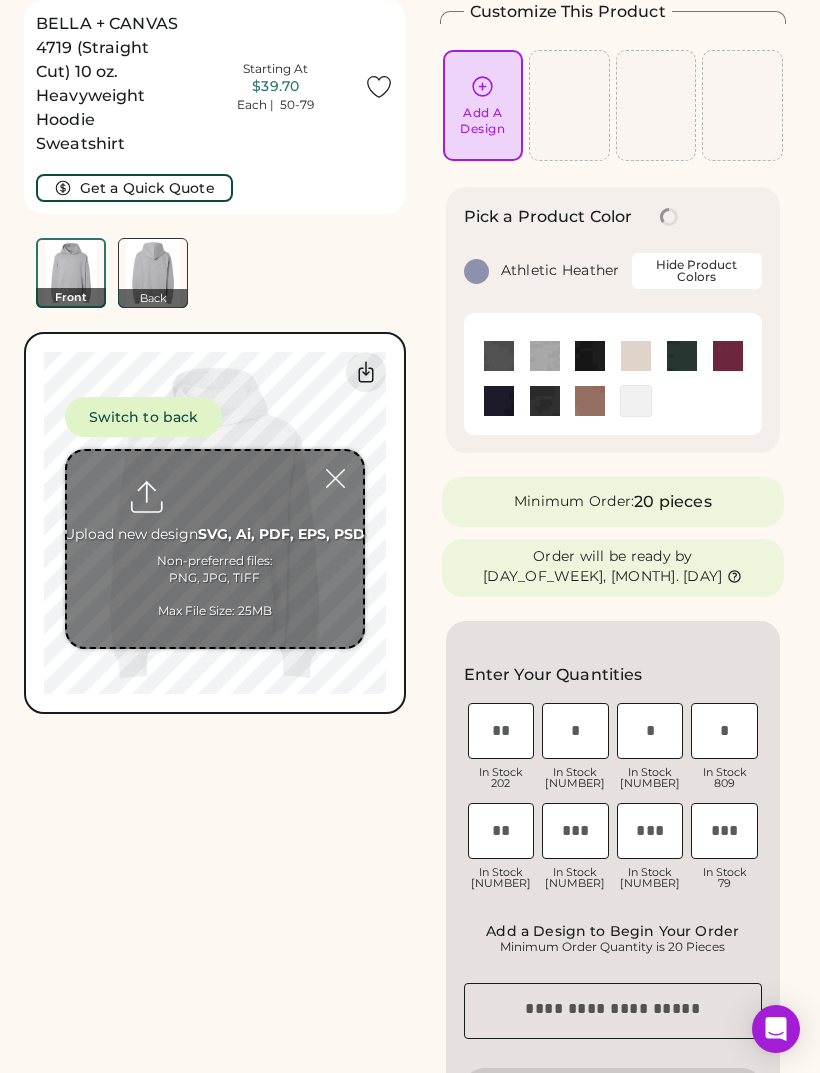 click on "Add A
Design" at bounding box center [482, 121] 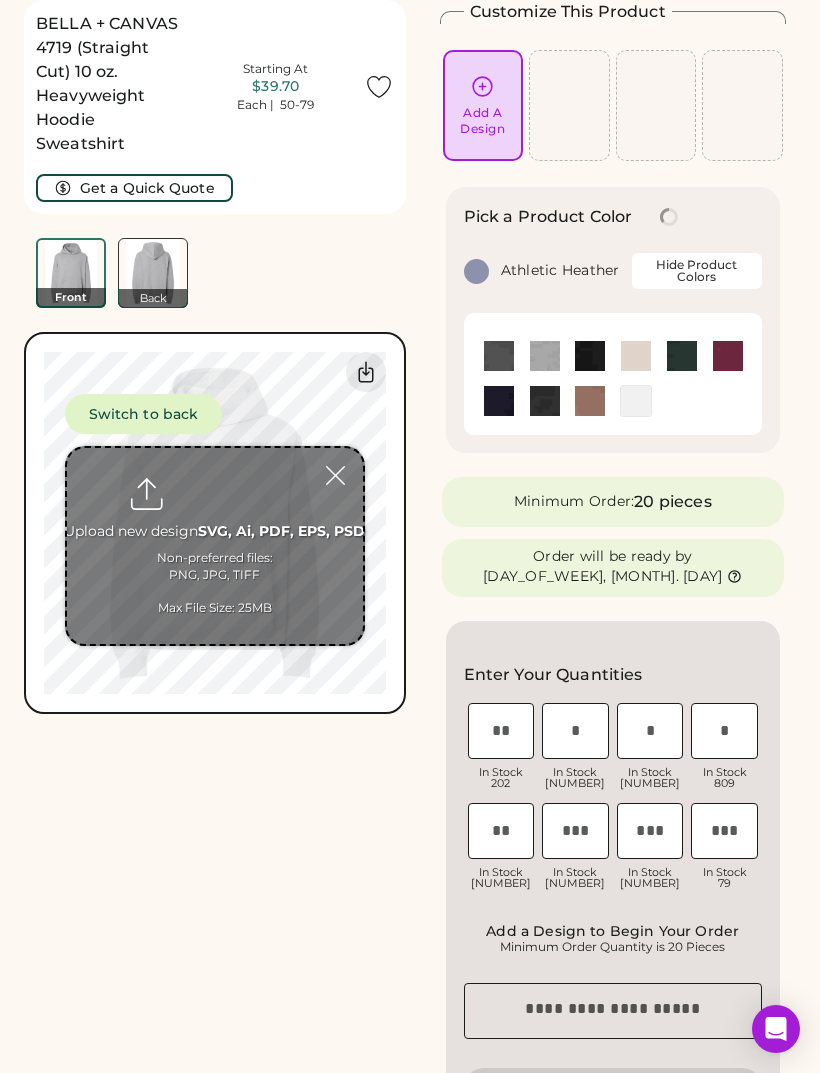 click at bounding box center (215, 546) 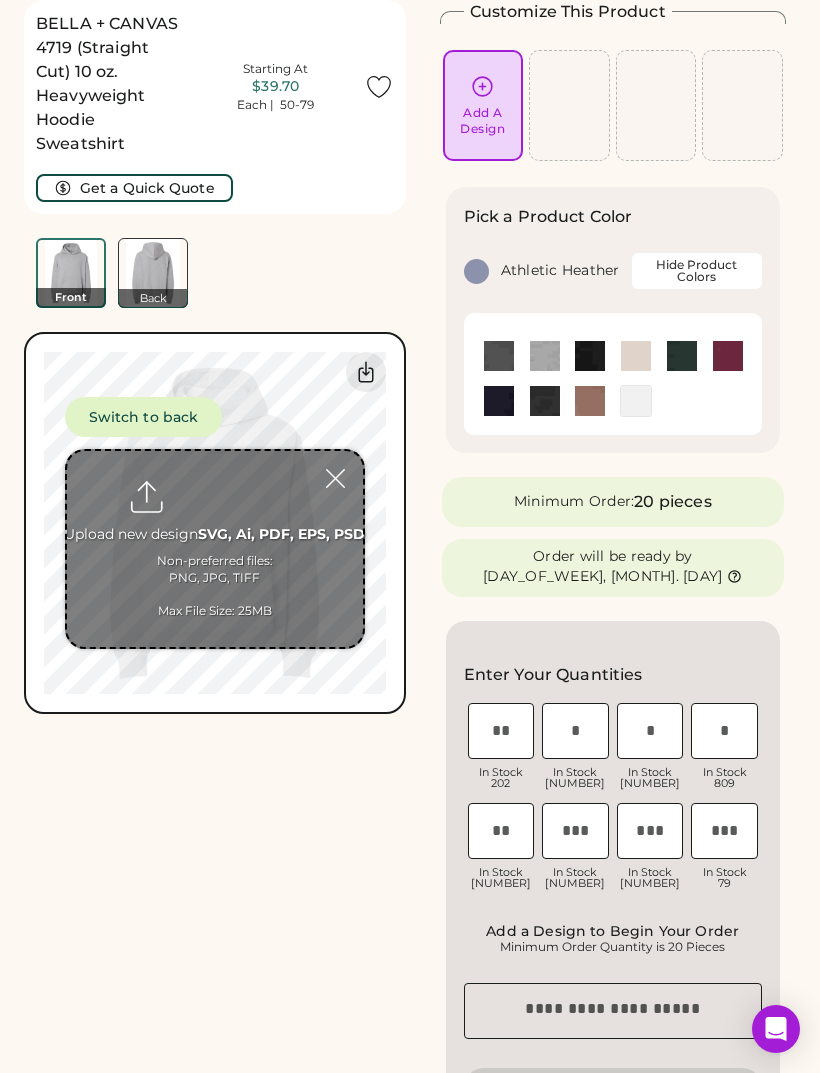 type on "**********" 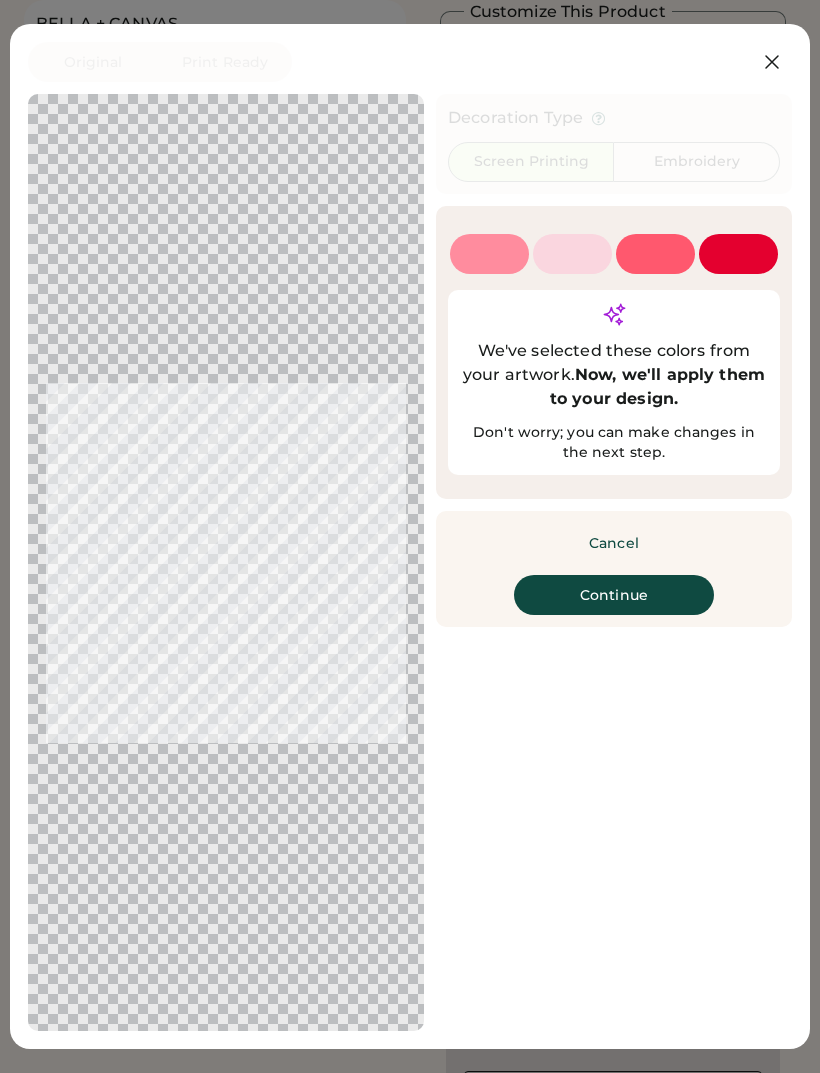 click on "Continue" at bounding box center (614, 595) 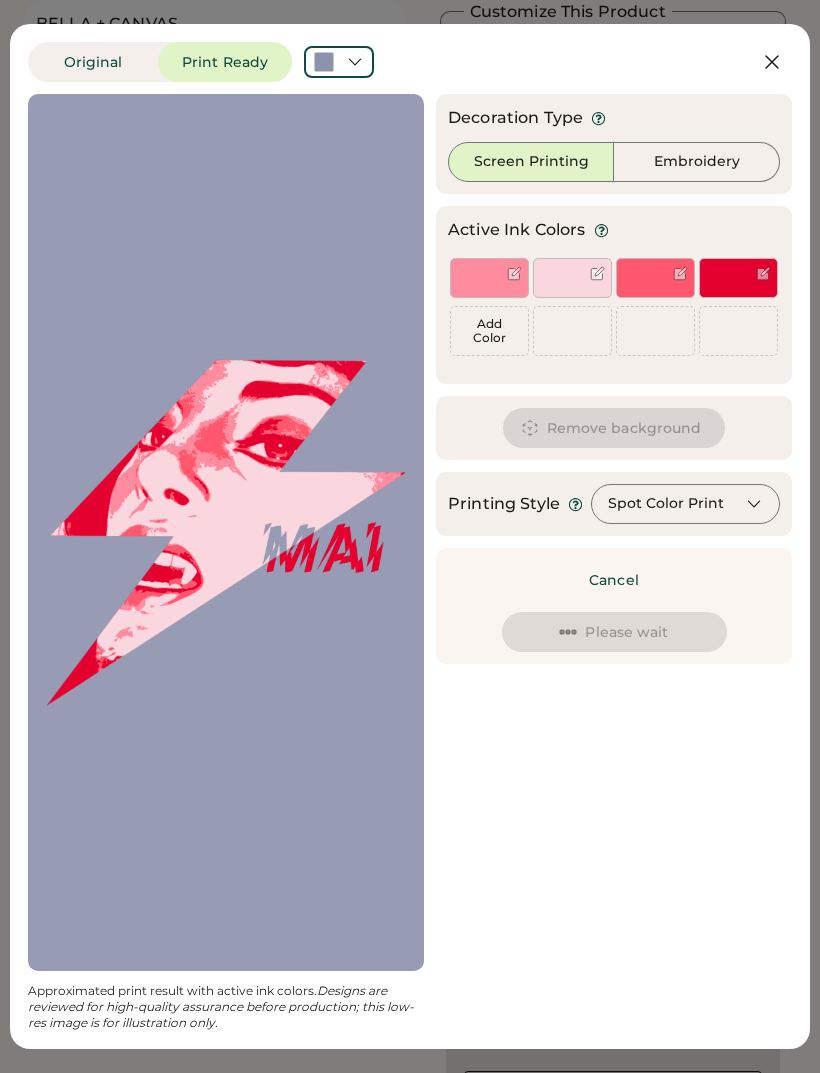 click on "Spot Color Print" at bounding box center [685, 504] 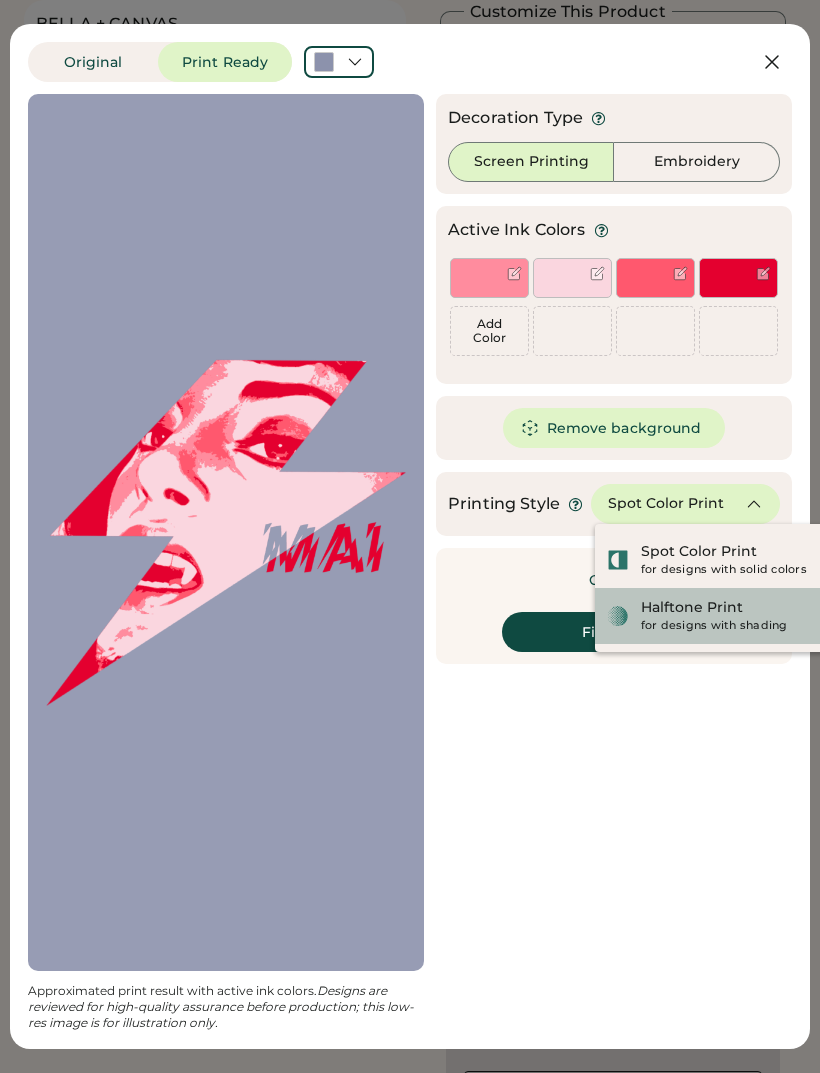 click on "for designs with shading" at bounding box center [737, 626] 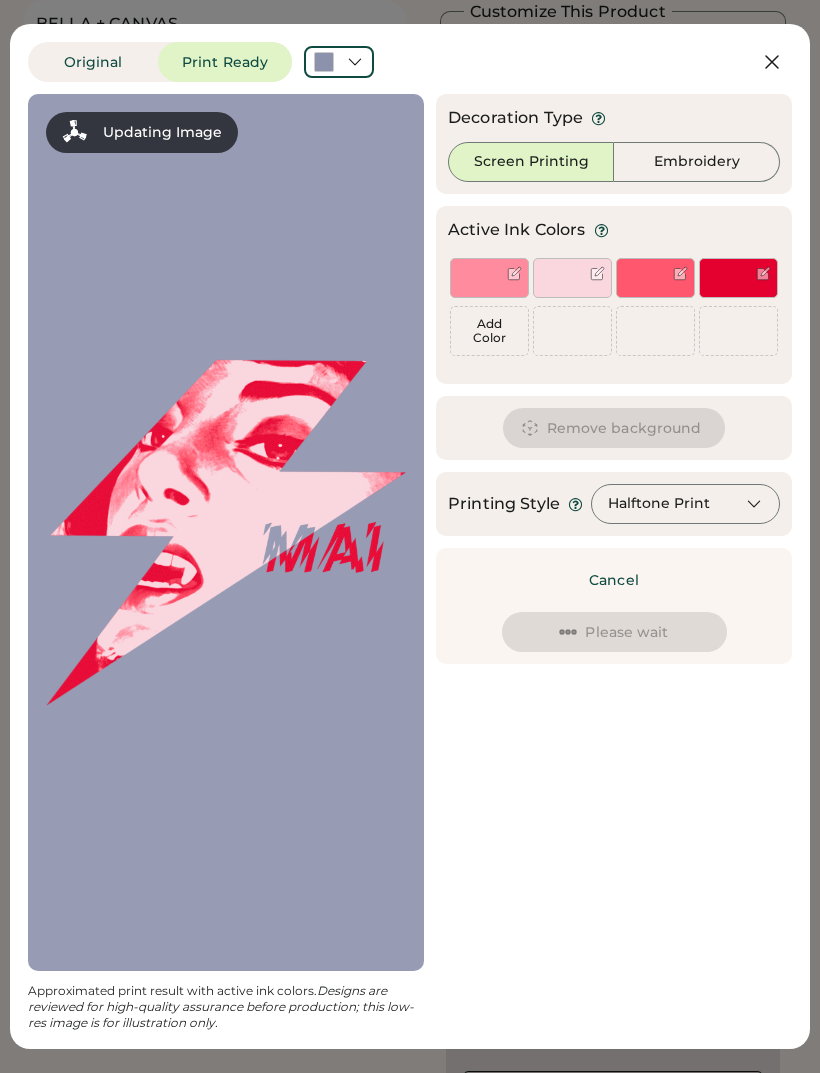 click at bounding box center [572, 288] 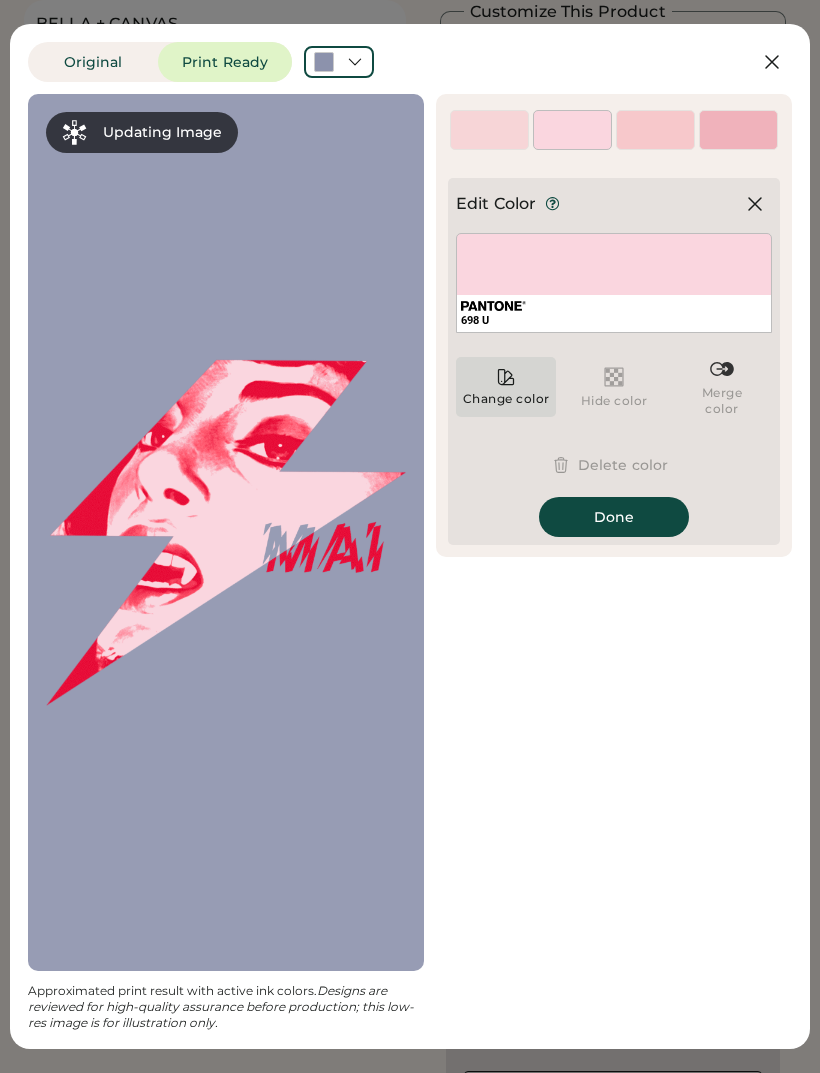 click 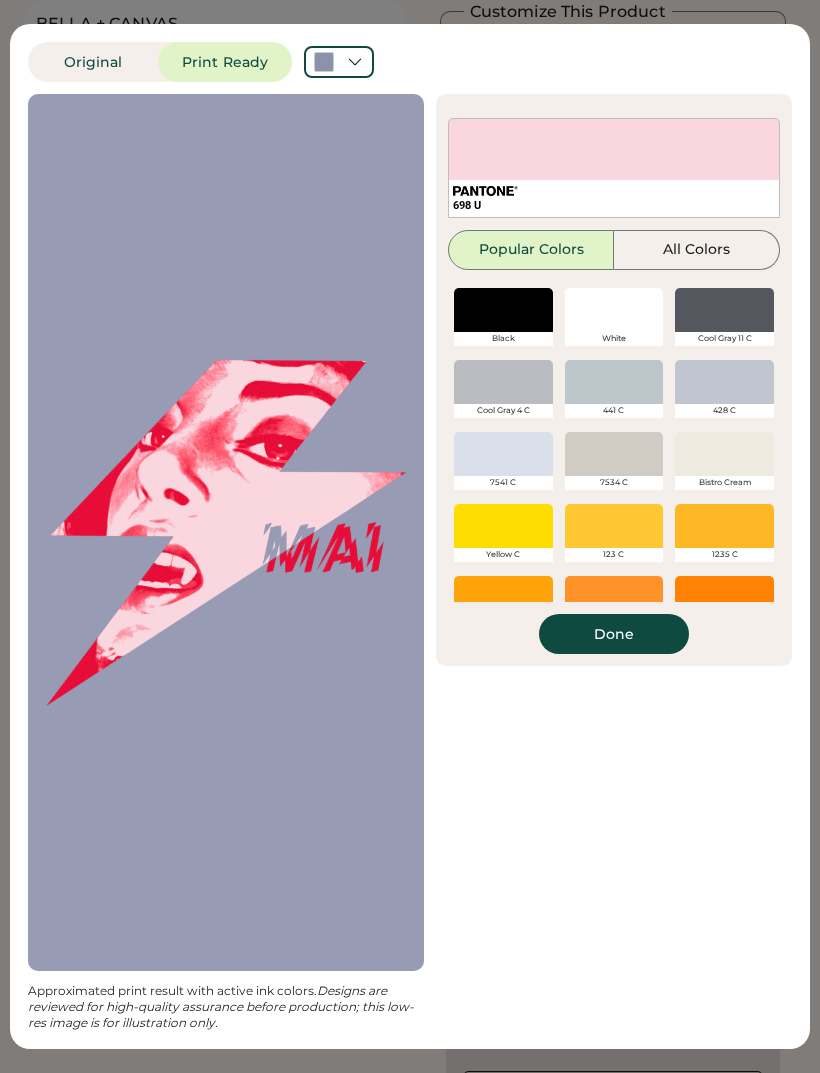 scroll, scrollTop: 0, scrollLeft: 0, axis: both 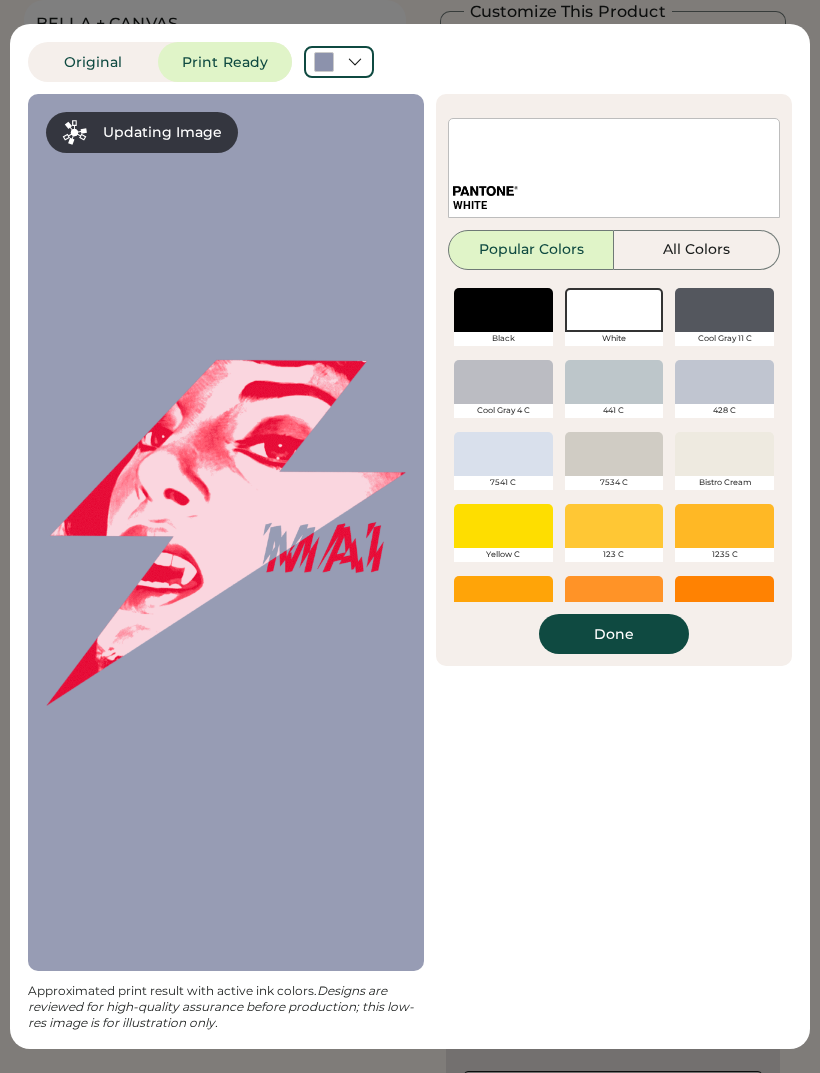 click on "Done" at bounding box center [614, 634] 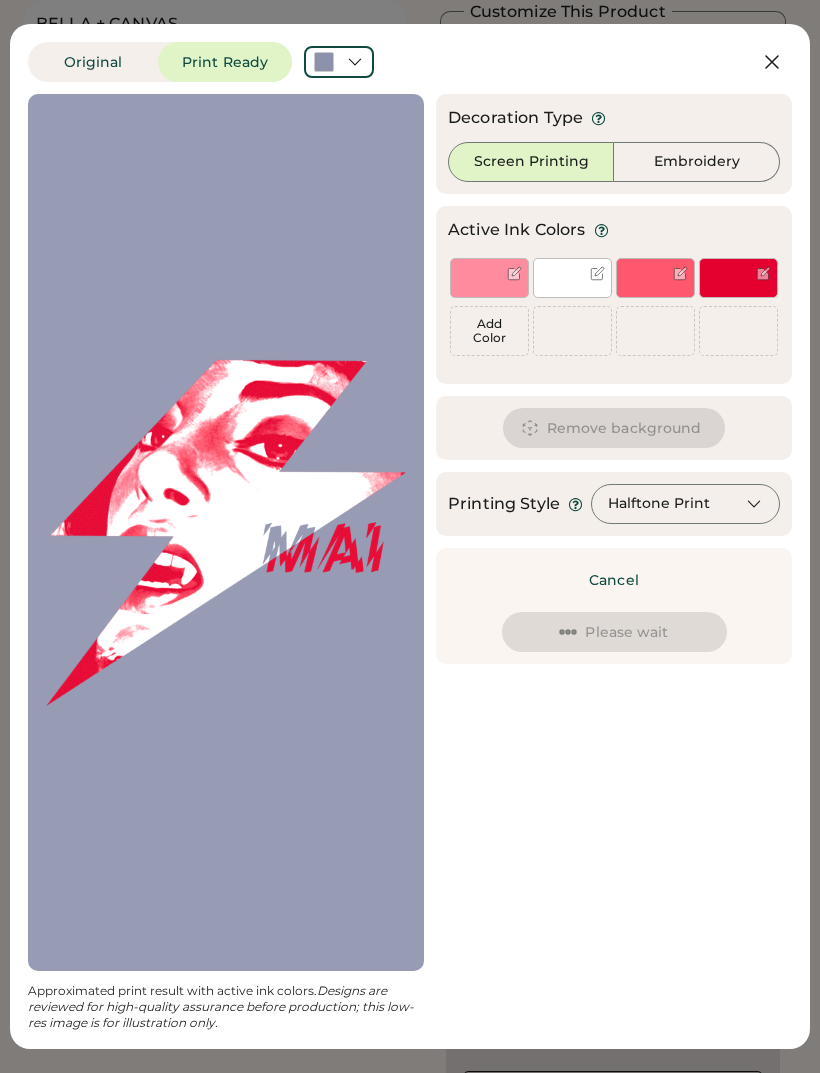 click at bounding box center (489, 278) 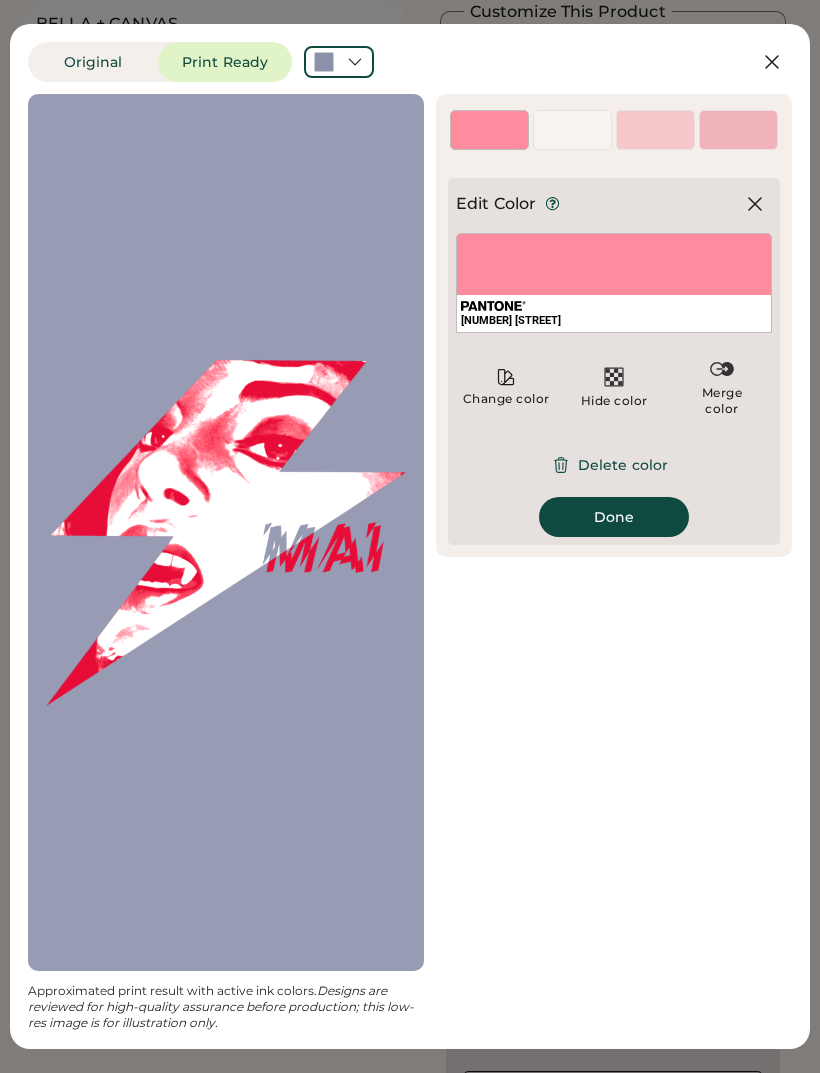 click on "Delete color" at bounding box center (614, 465) 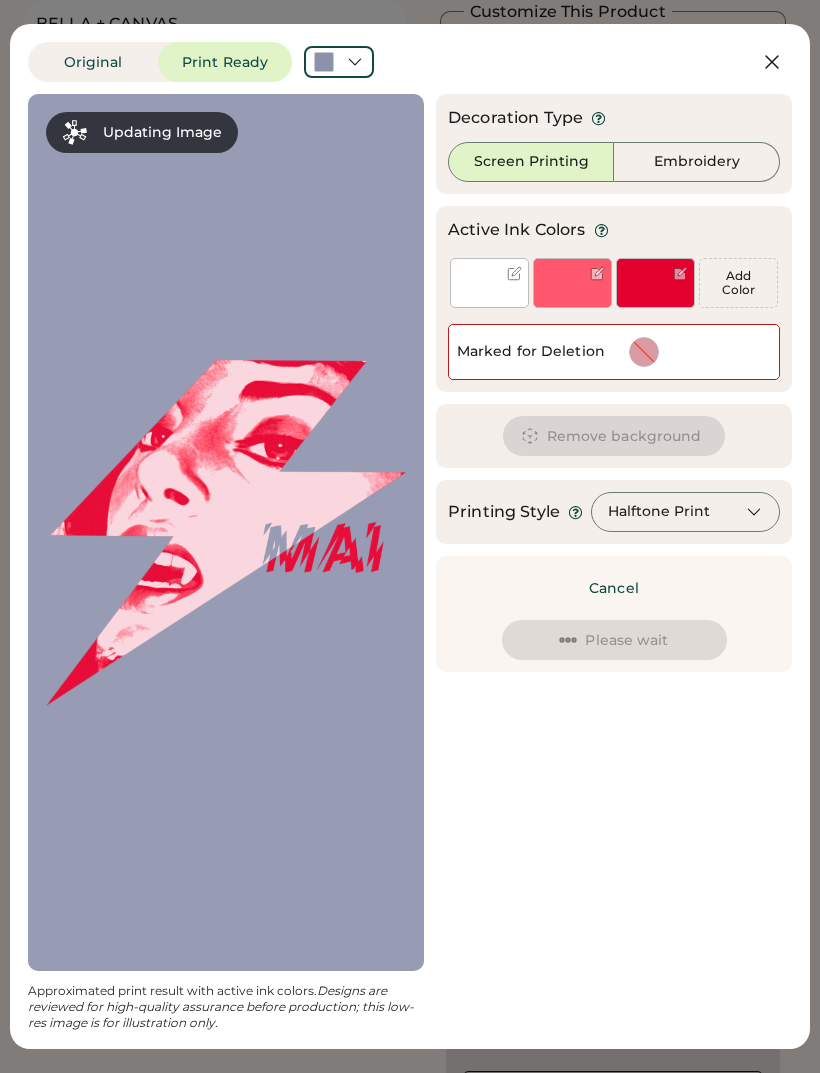 click at bounding box center [572, 283] 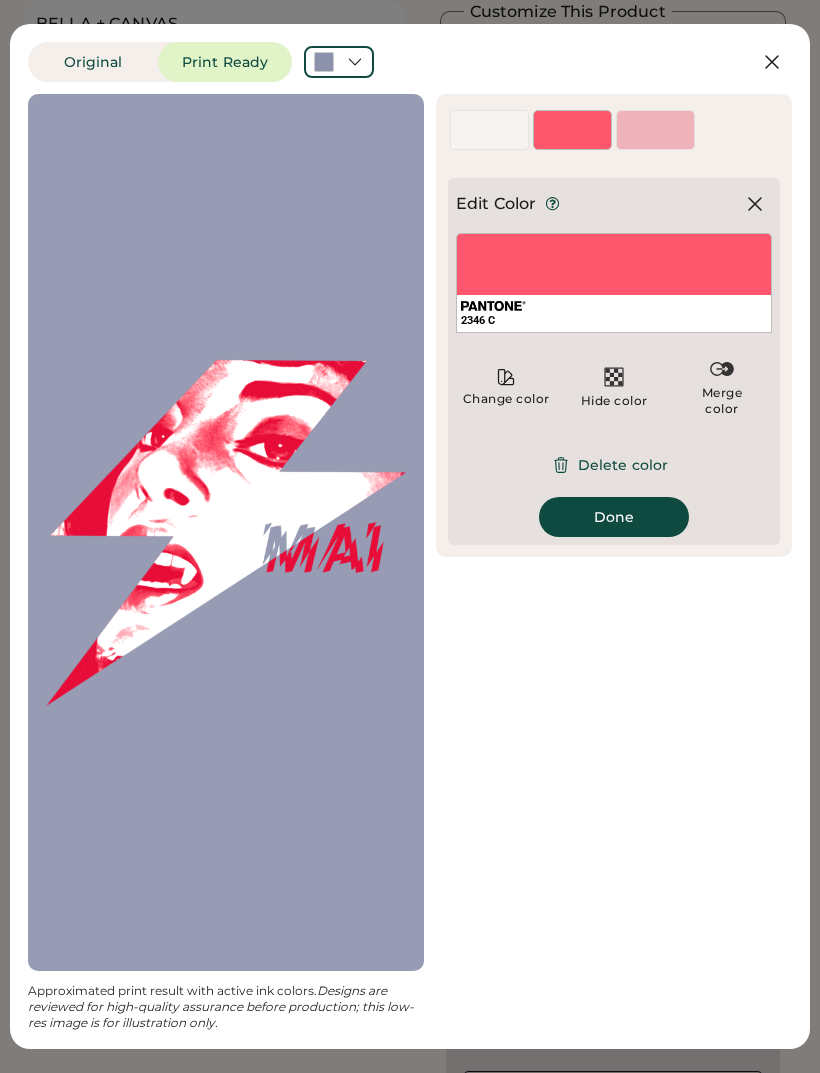 click on "Delete color" at bounding box center (614, 465) 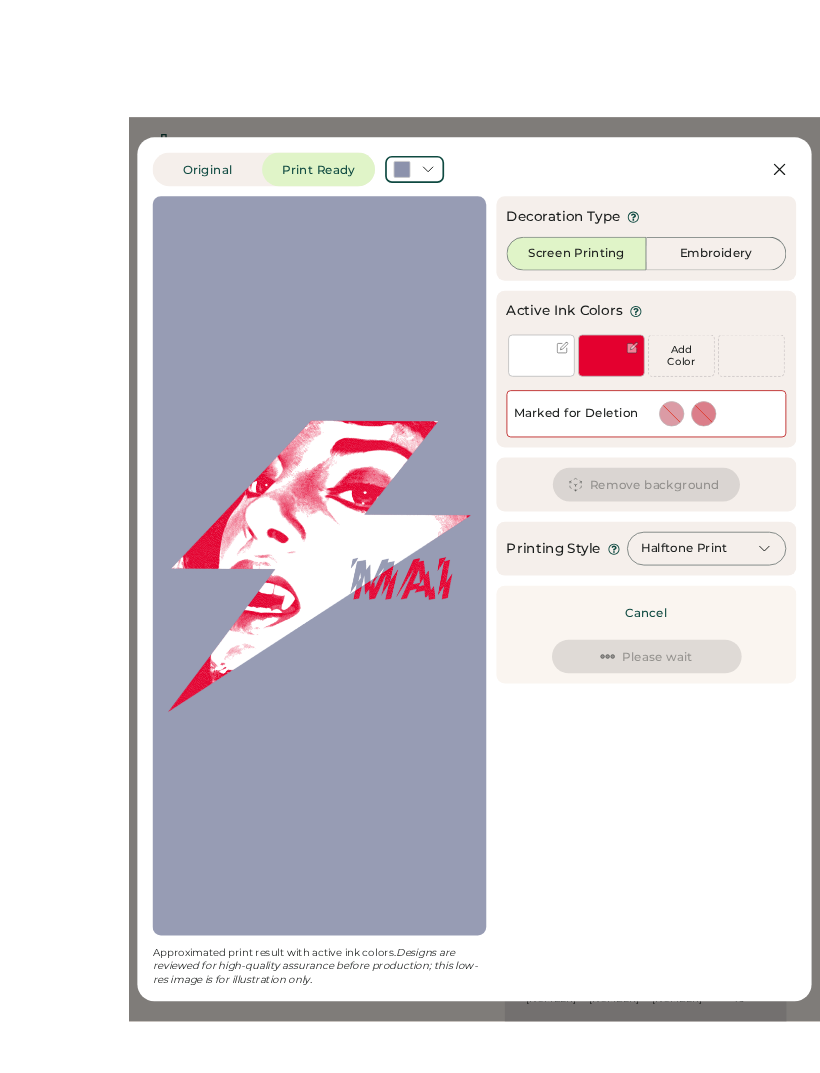 scroll, scrollTop: 31, scrollLeft: 0, axis: vertical 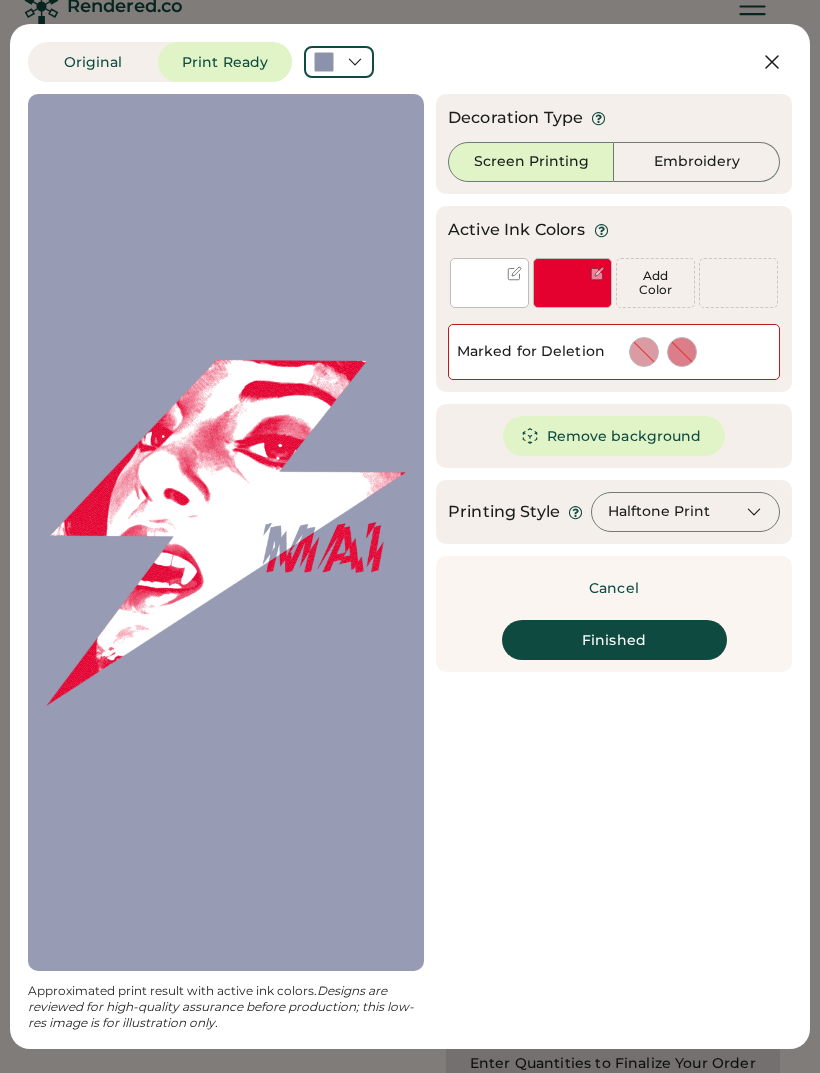 click on "Finished" at bounding box center (614, 640) 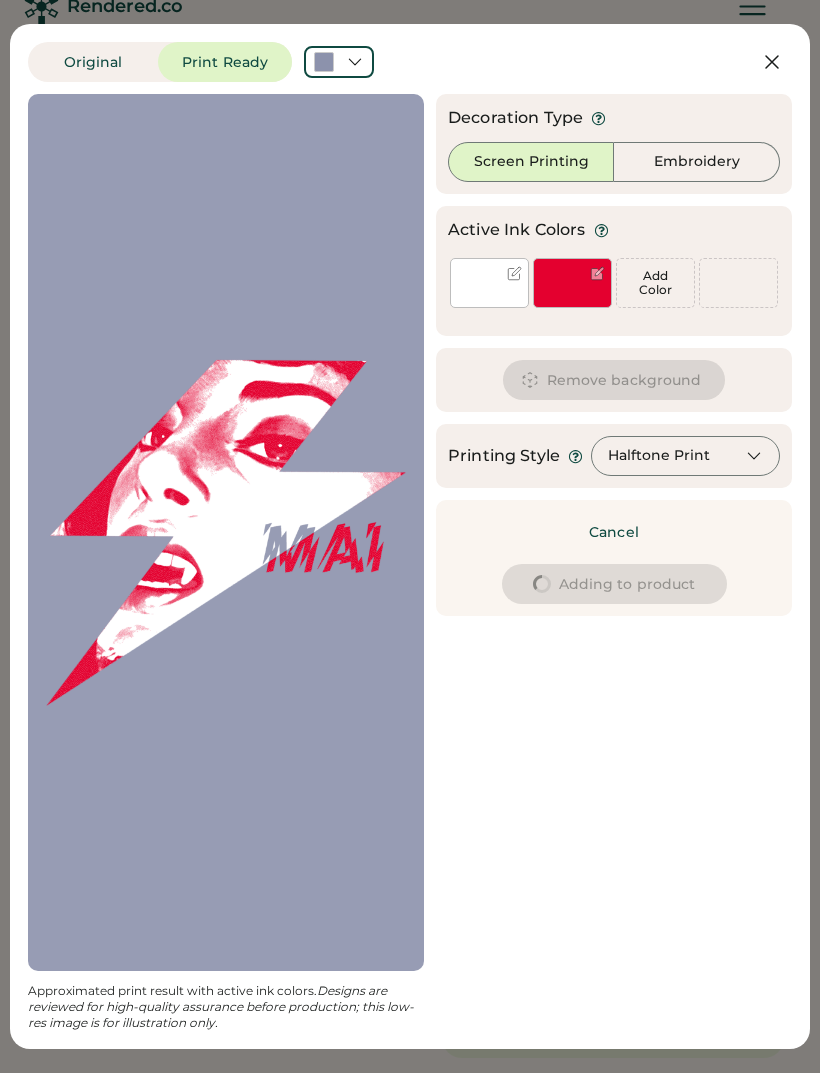 type on "****" 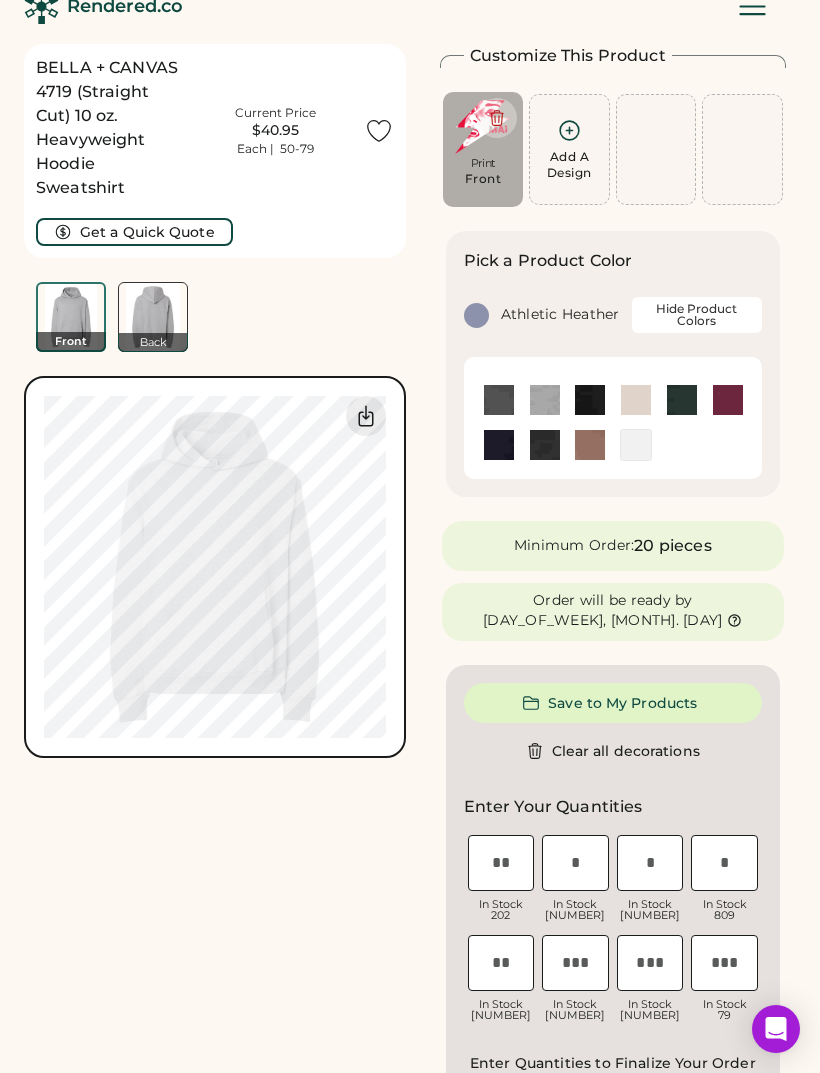 type on "****" 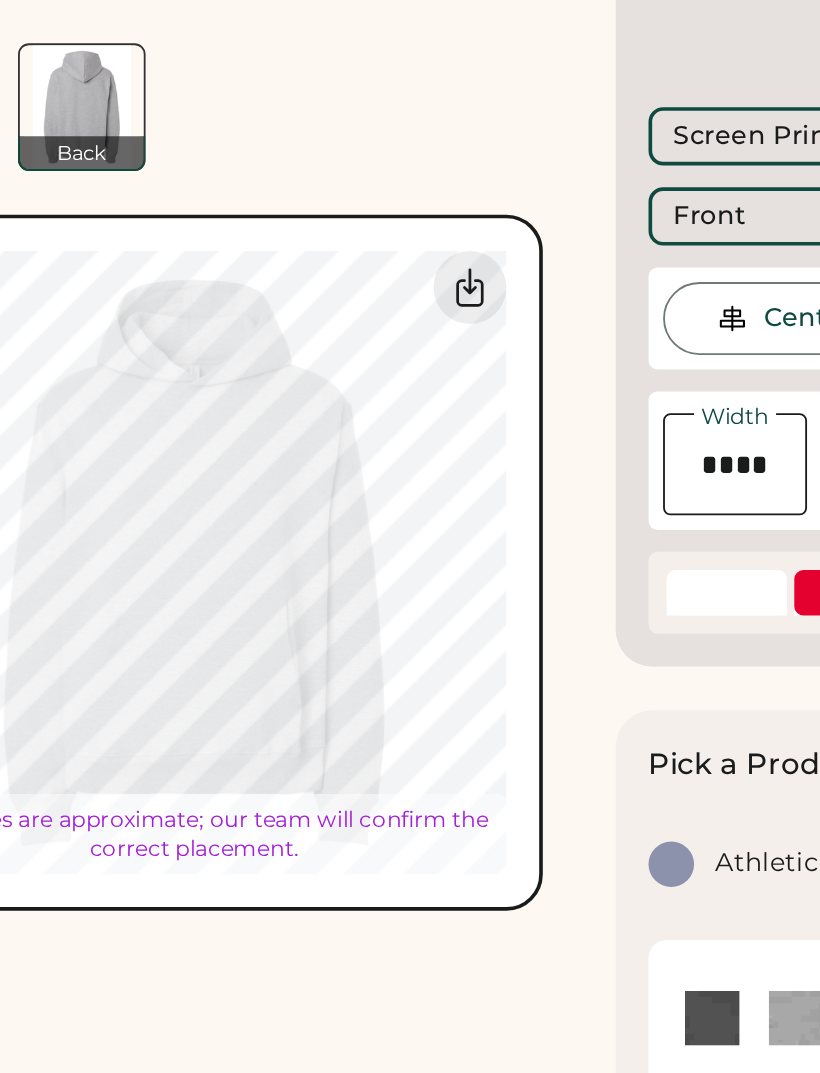 type on "*****" 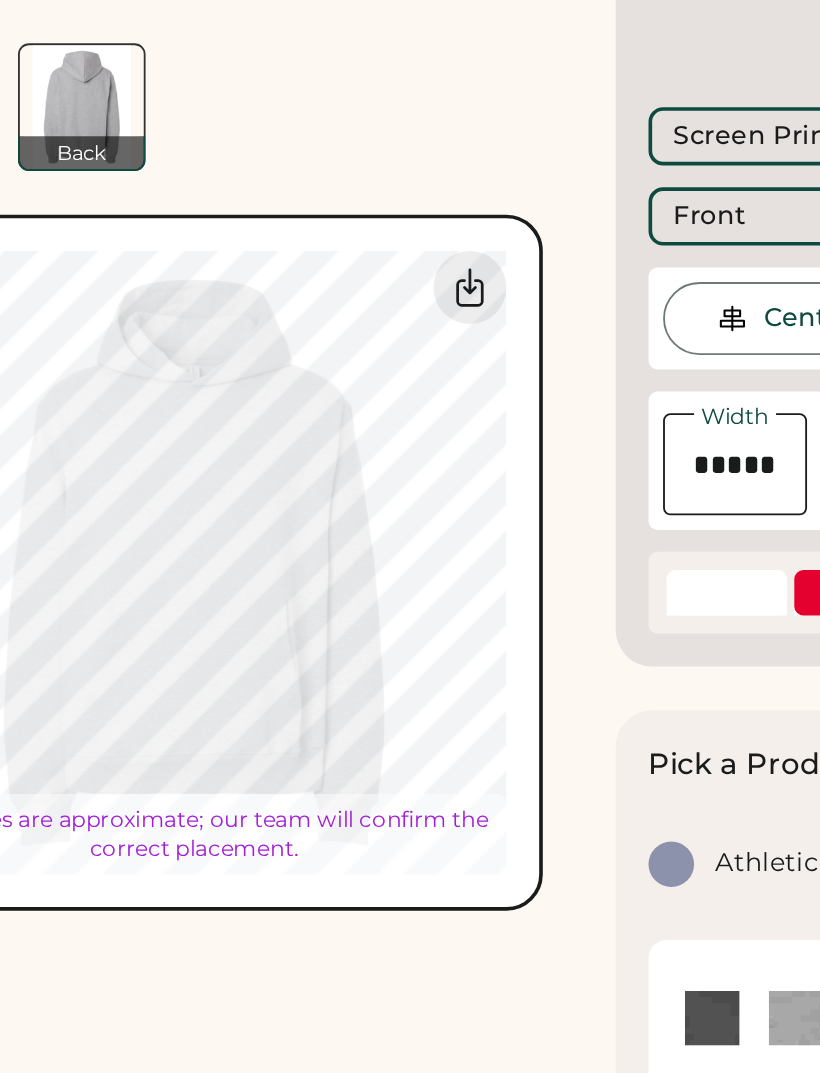 type on "*****" 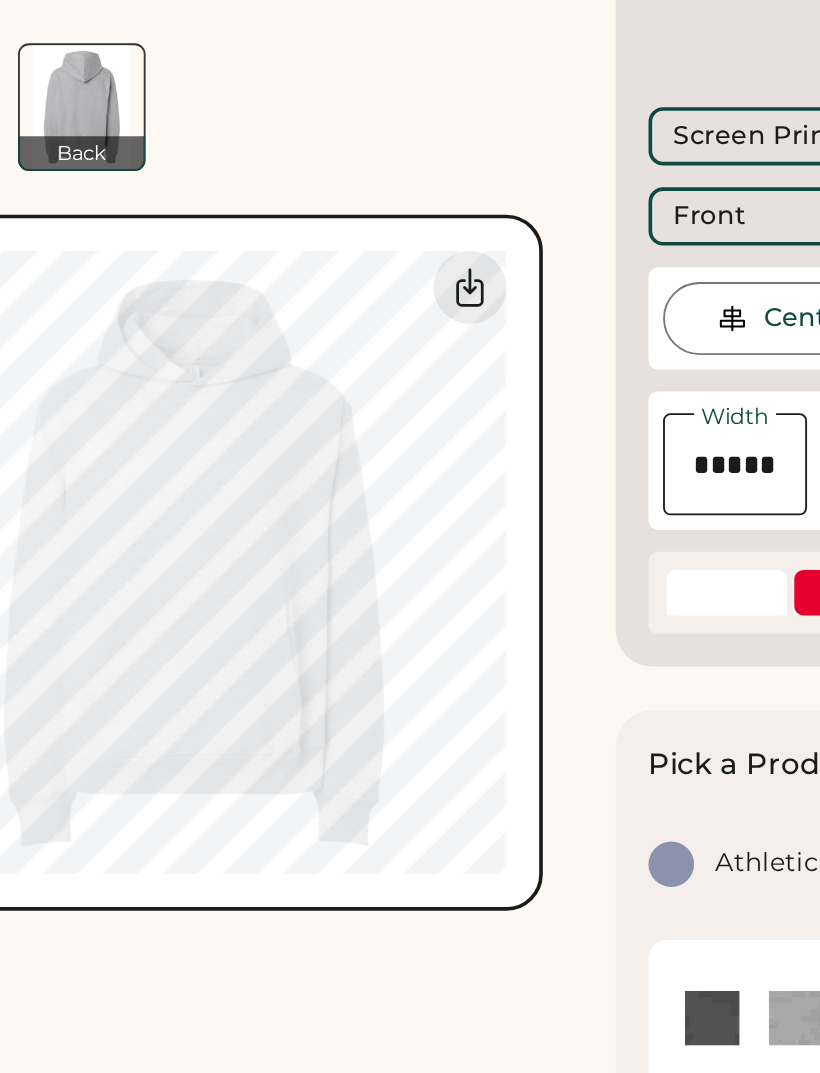 click on "BELLA + CANVAS 4719 (Straight Cut) 10 oz. Heavyweight Hoodie Sweatshirt Current Price $40.95 Each |  50-79       Get a Quick Quote Front Back Switch to back Upload new design
SVG, Ai, PDF, EPS, PSD Non-preferred files:
PNG, JPG, TIFF Max File Size: 25MB    Guidelines are approximate; our team will confirm the correct placement. 0% 0%" at bounding box center [215, 1119] 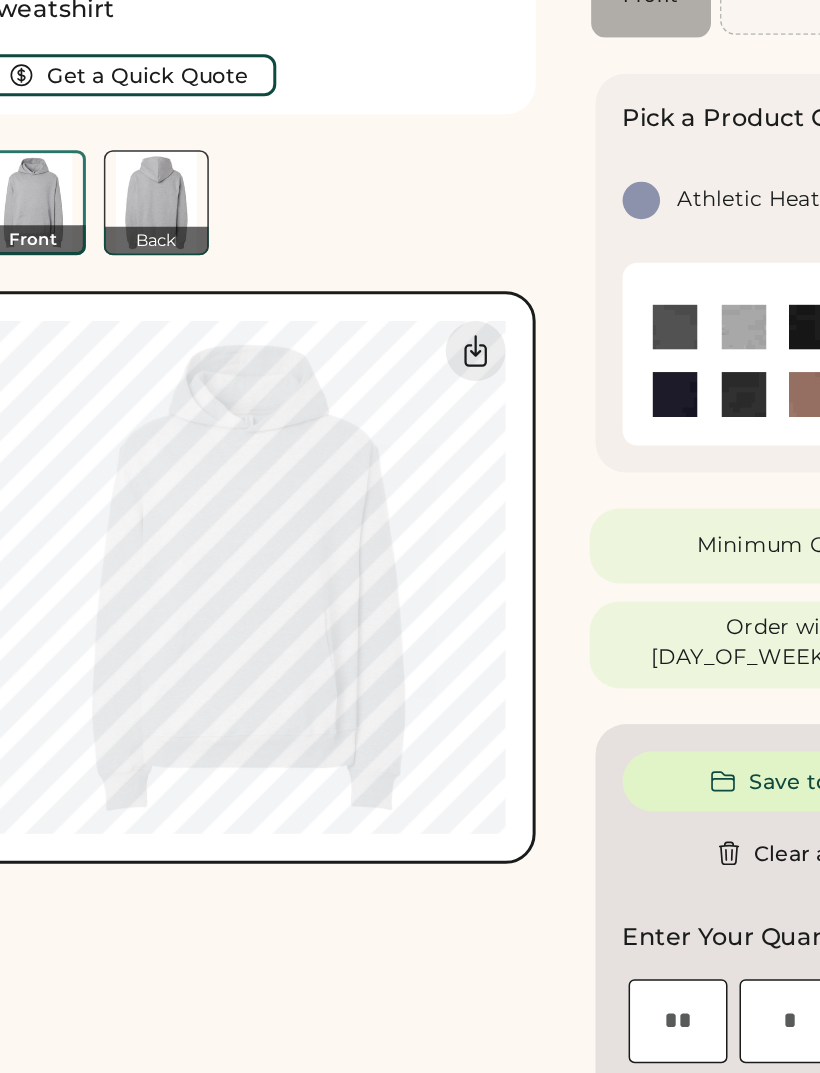 click 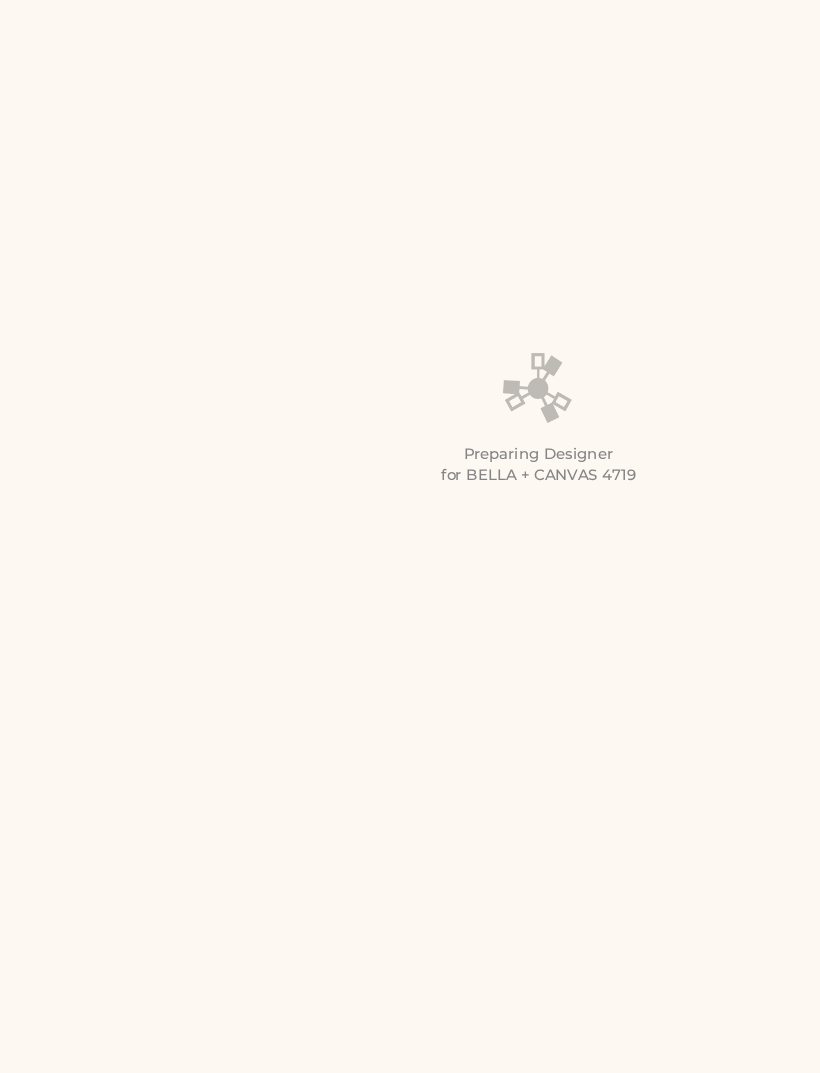 scroll, scrollTop: 256, scrollLeft: 49, axis: both 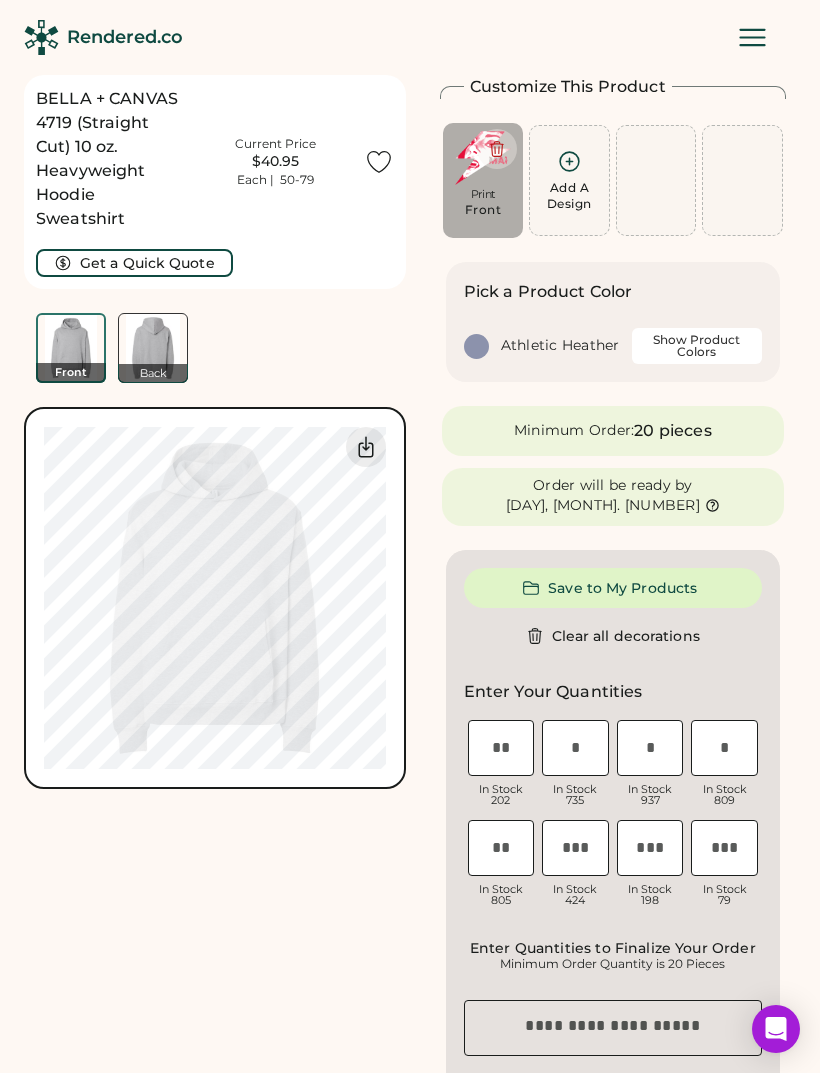 click on "Show Product Colors" at bounding box center (697, 346) 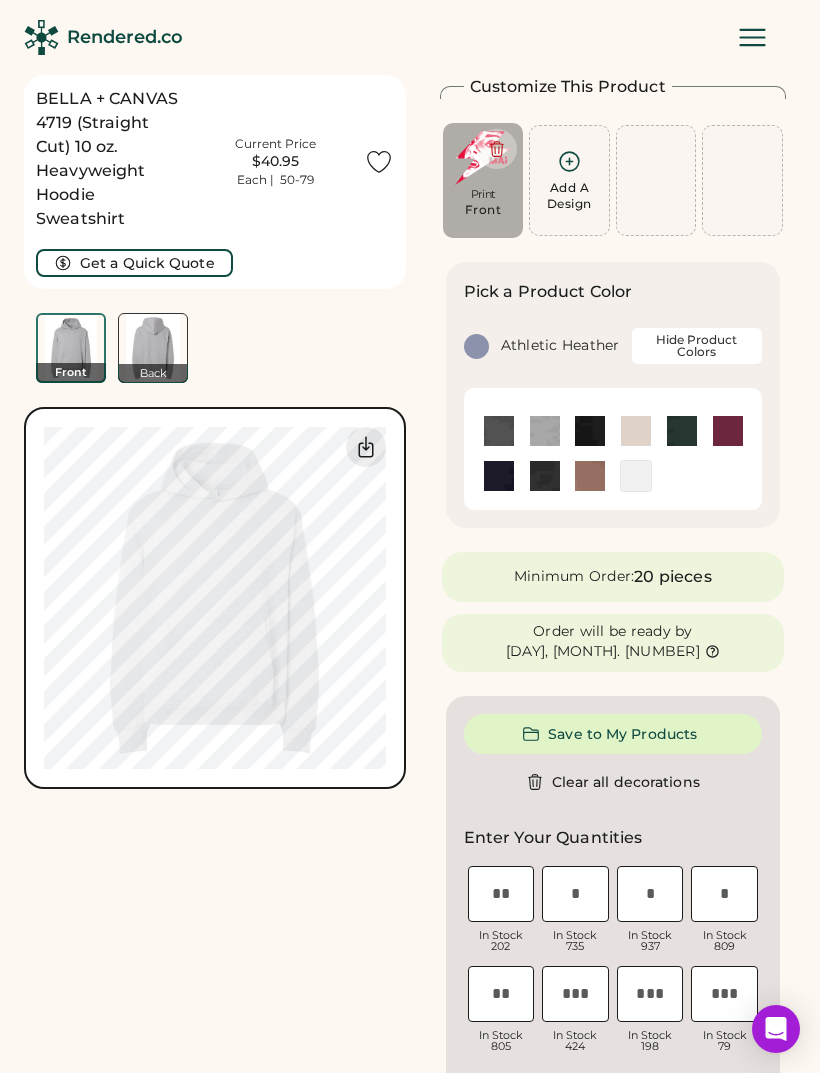 click at bounding box center (590, 431) 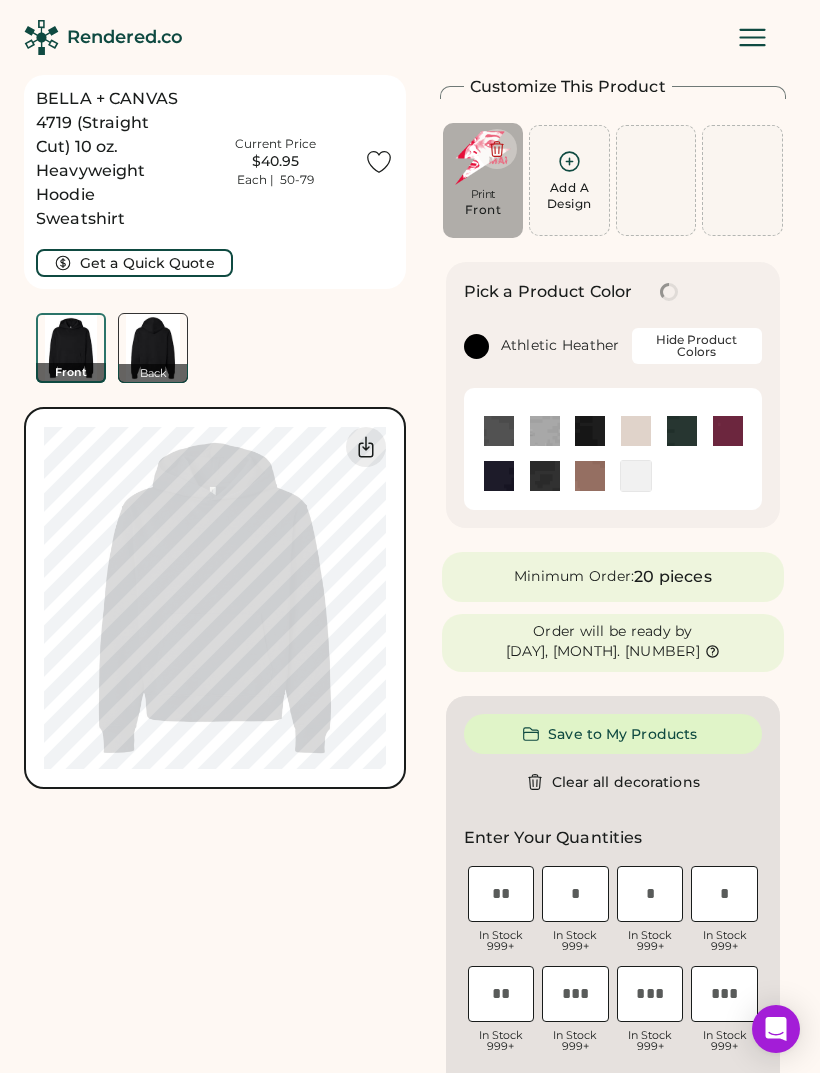 click on "BELLA + CANVAS 4719 (Straight Cut) 10 oz. Heavyweight Hoodie Sweatshirt Current Price $40.95 Each |  50-79       Get a Quick Quote Front Back    0% 0%" at bounding box center [215, 941] 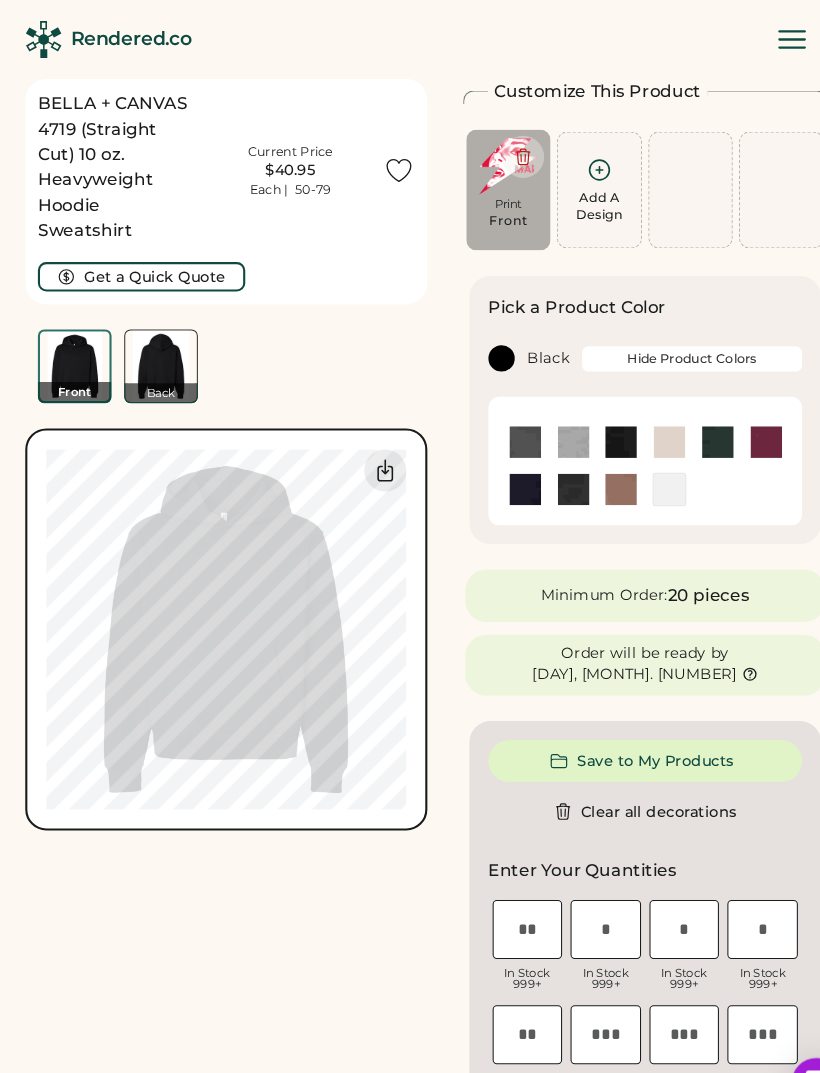 click at bounding box center (545, 420) 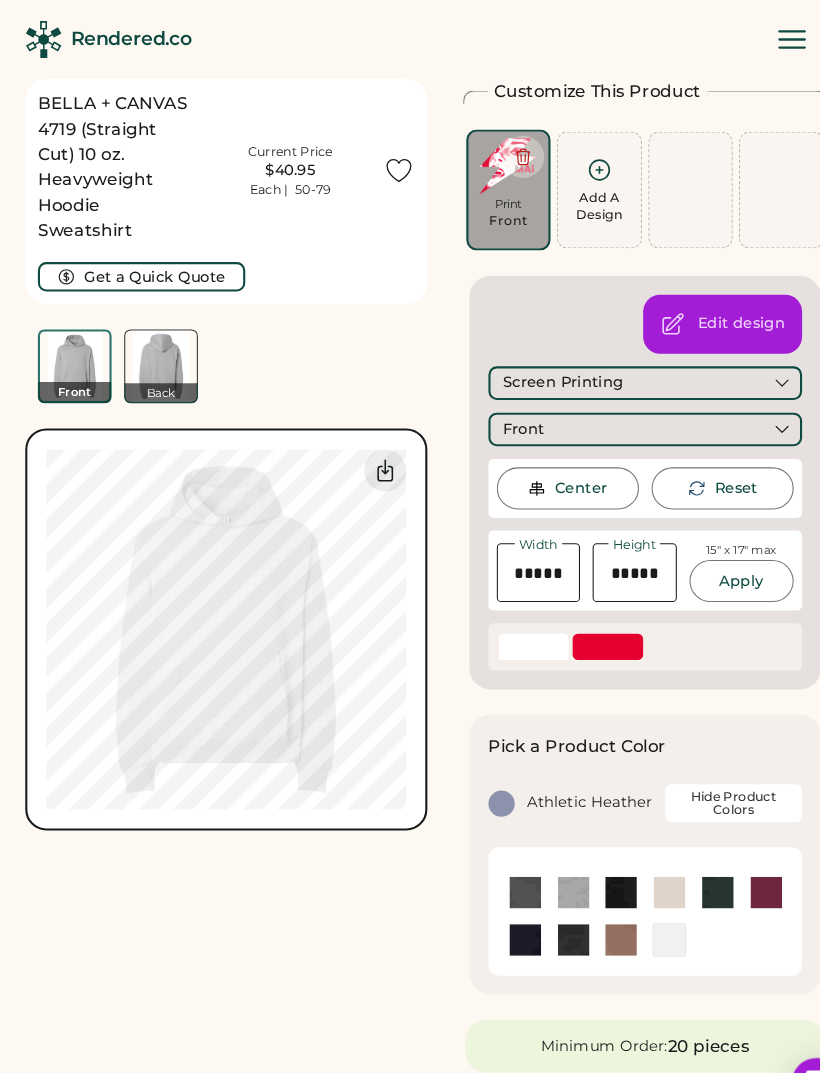 click on "SELECT
A COLOR" at bounding box center (577, 614) 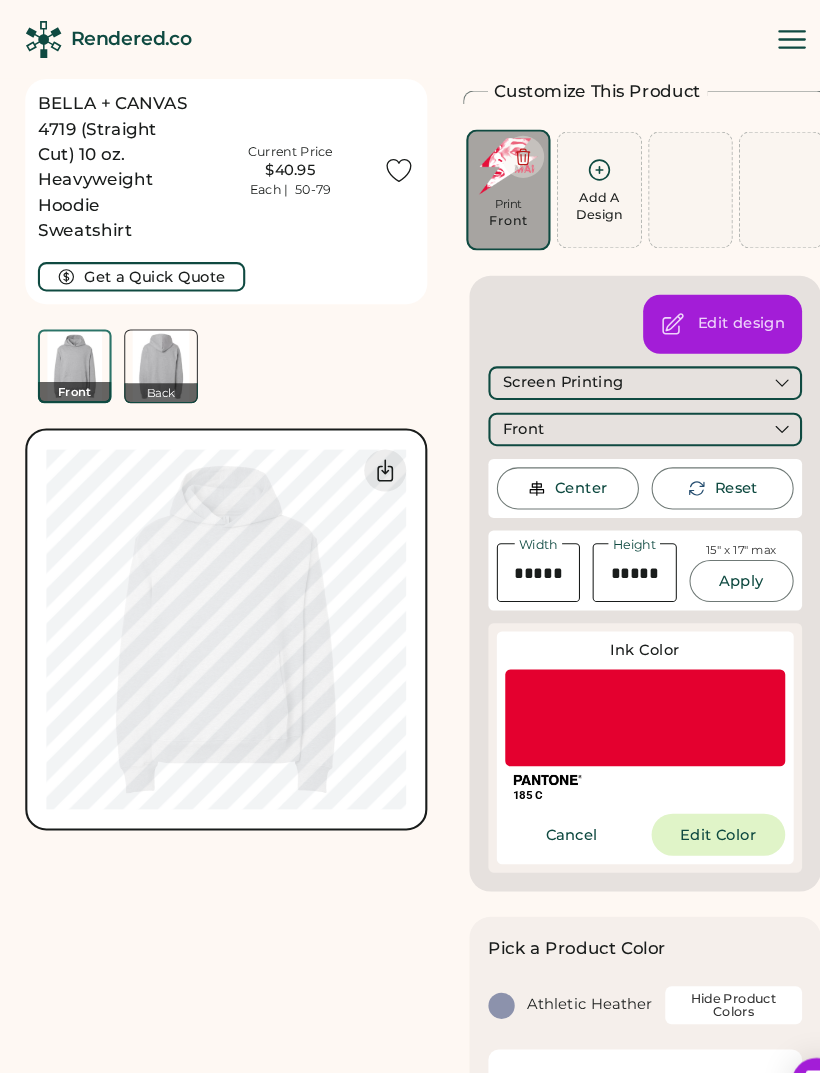 click at bounding box center [613, 682] 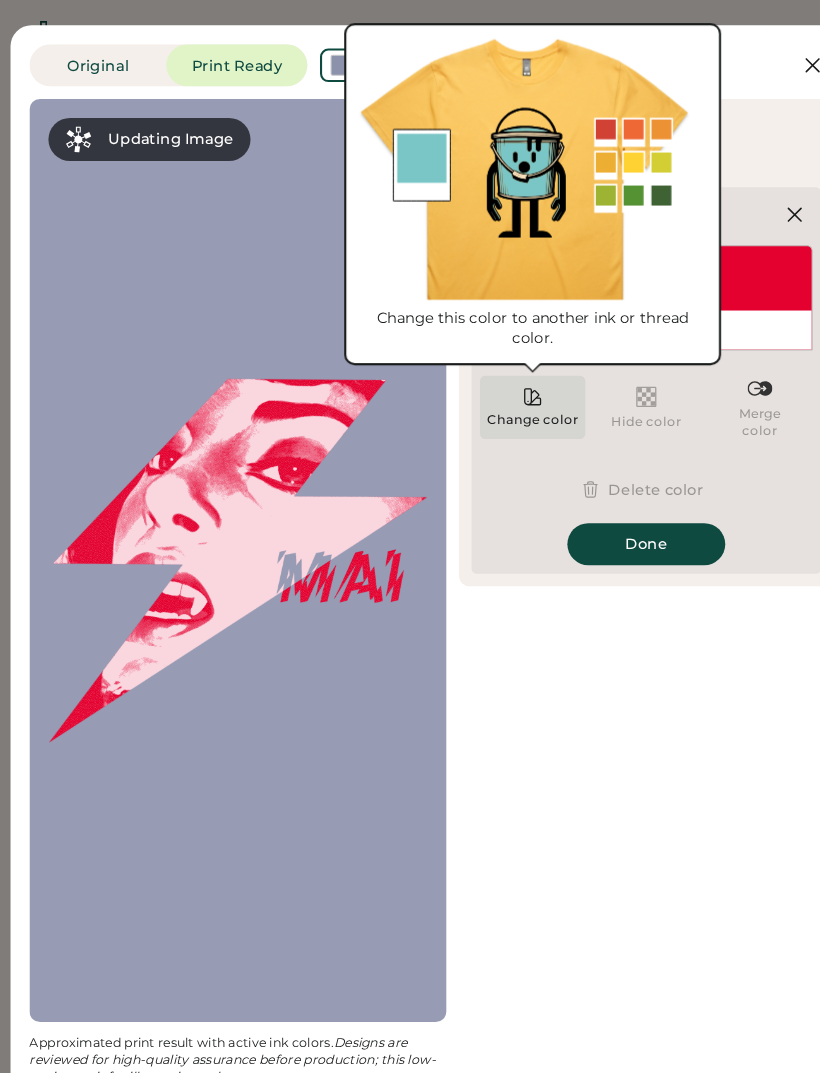 click on "Change color" at bounding box center (506, 399) 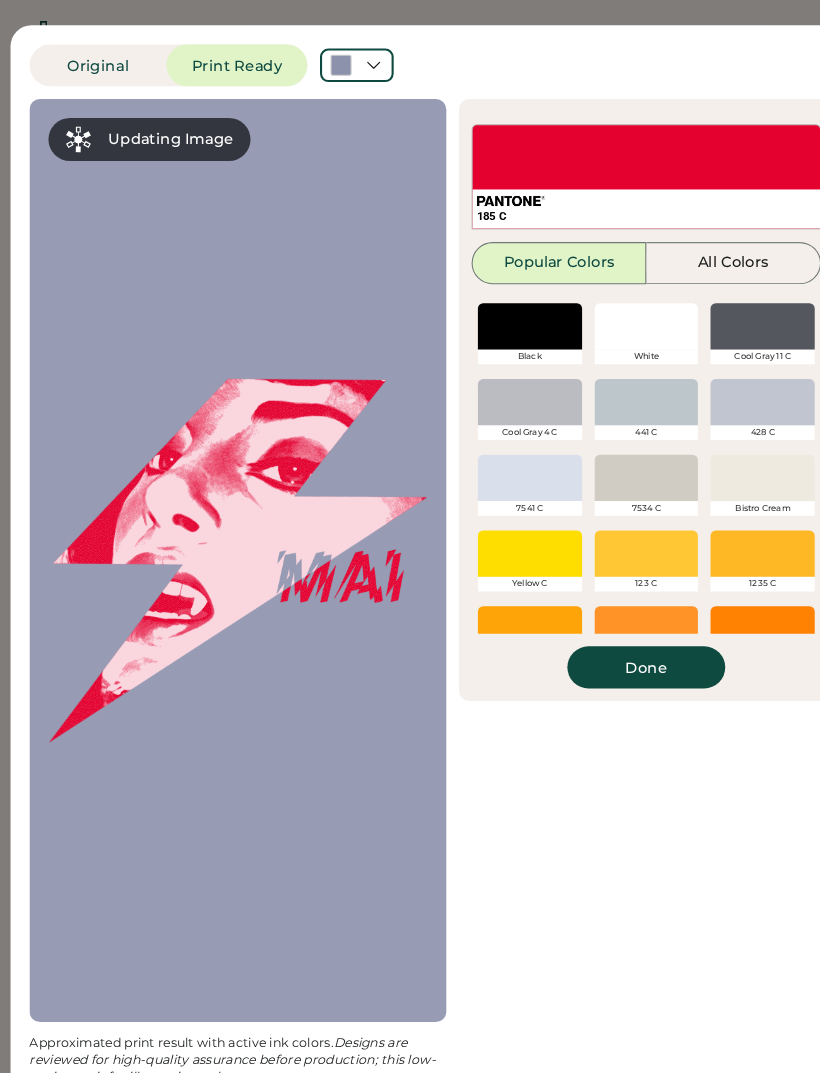 click at bounding box center [503, 310] 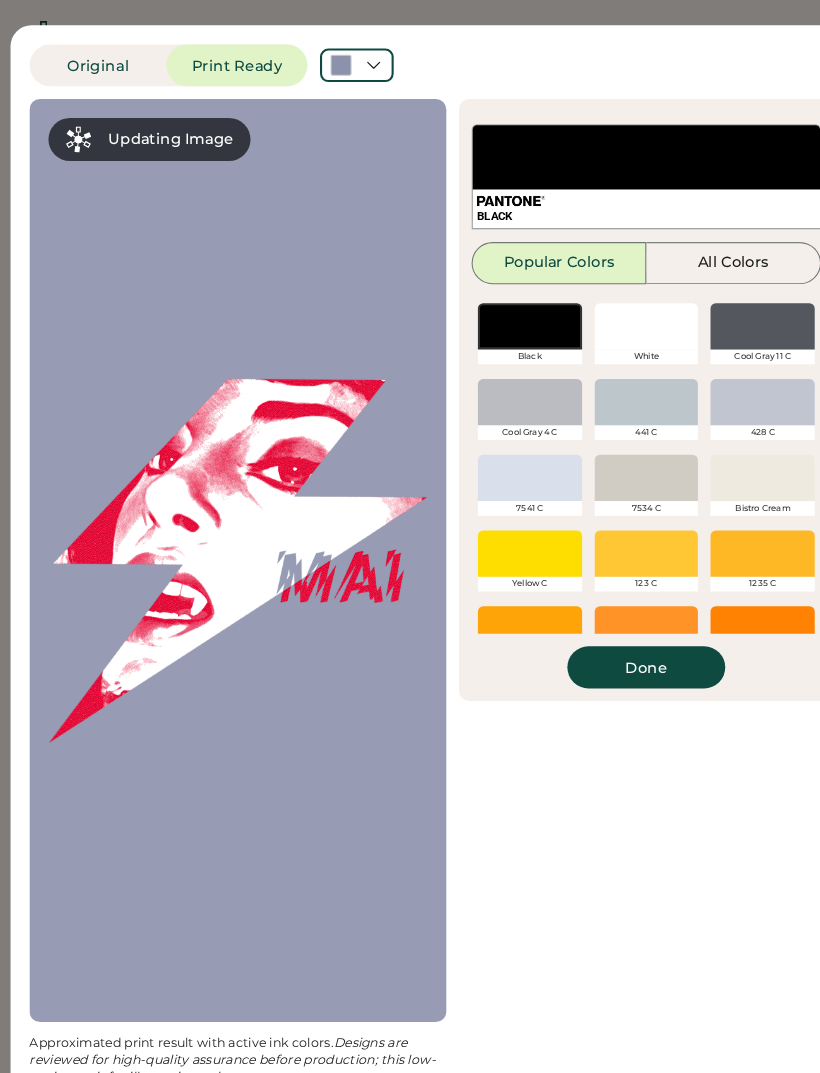 click on "Done" at bounding box center (614, 634) 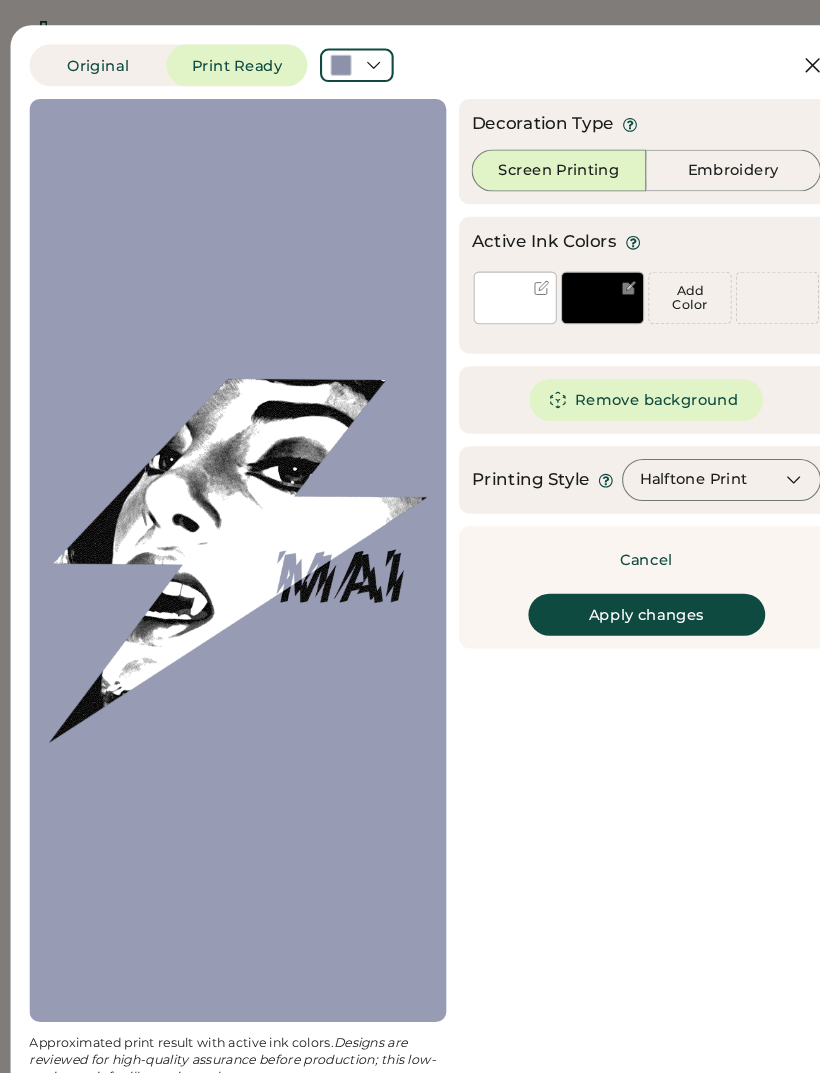 click on "Apply changes" at bounding box center (614, 584) 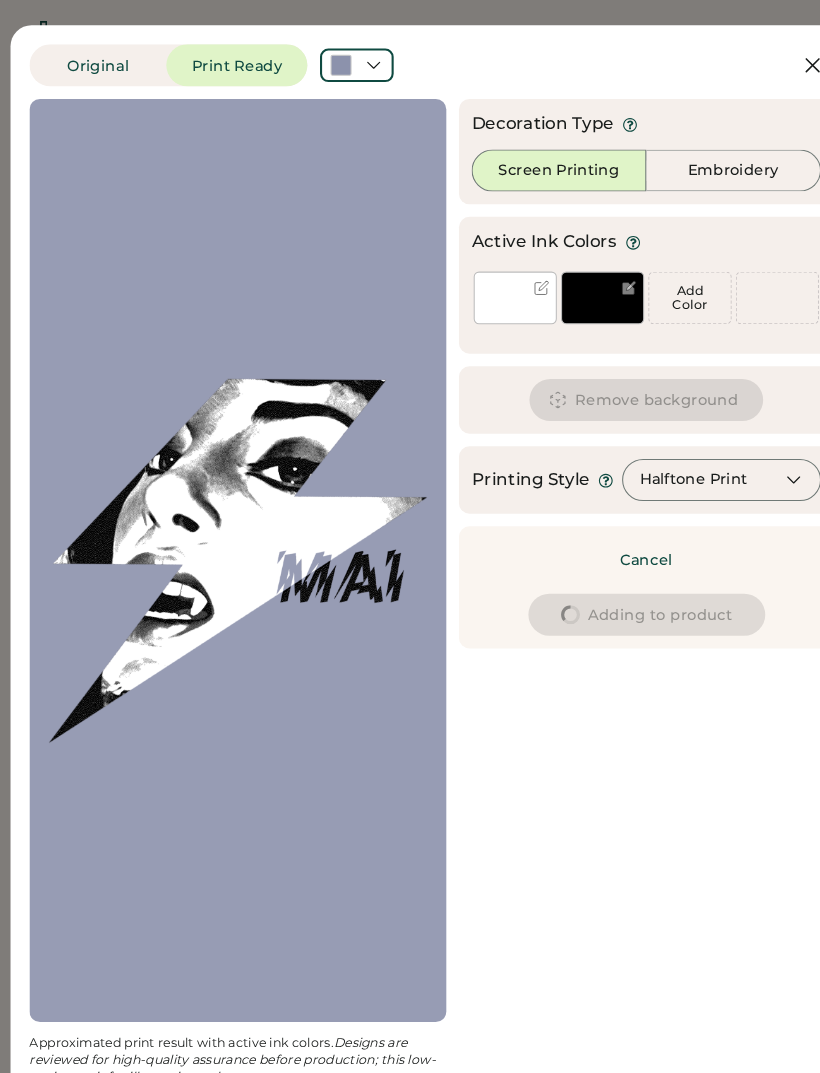 type on "****" 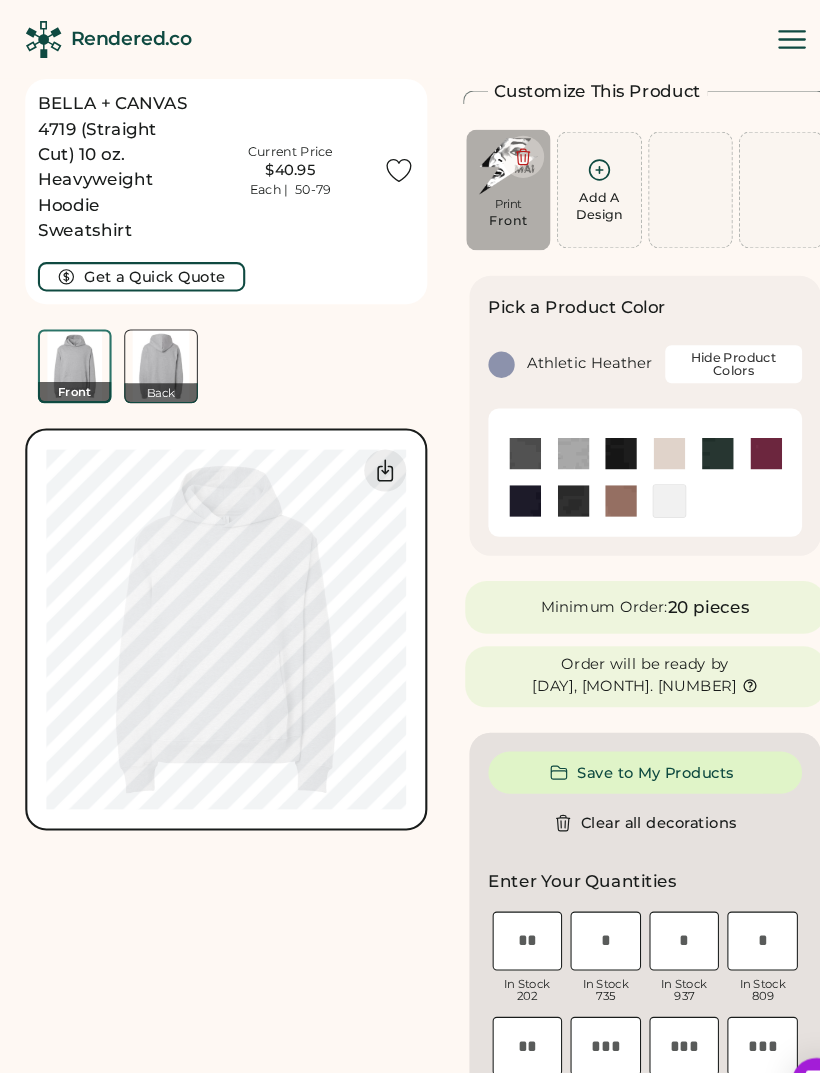 type on "*****" 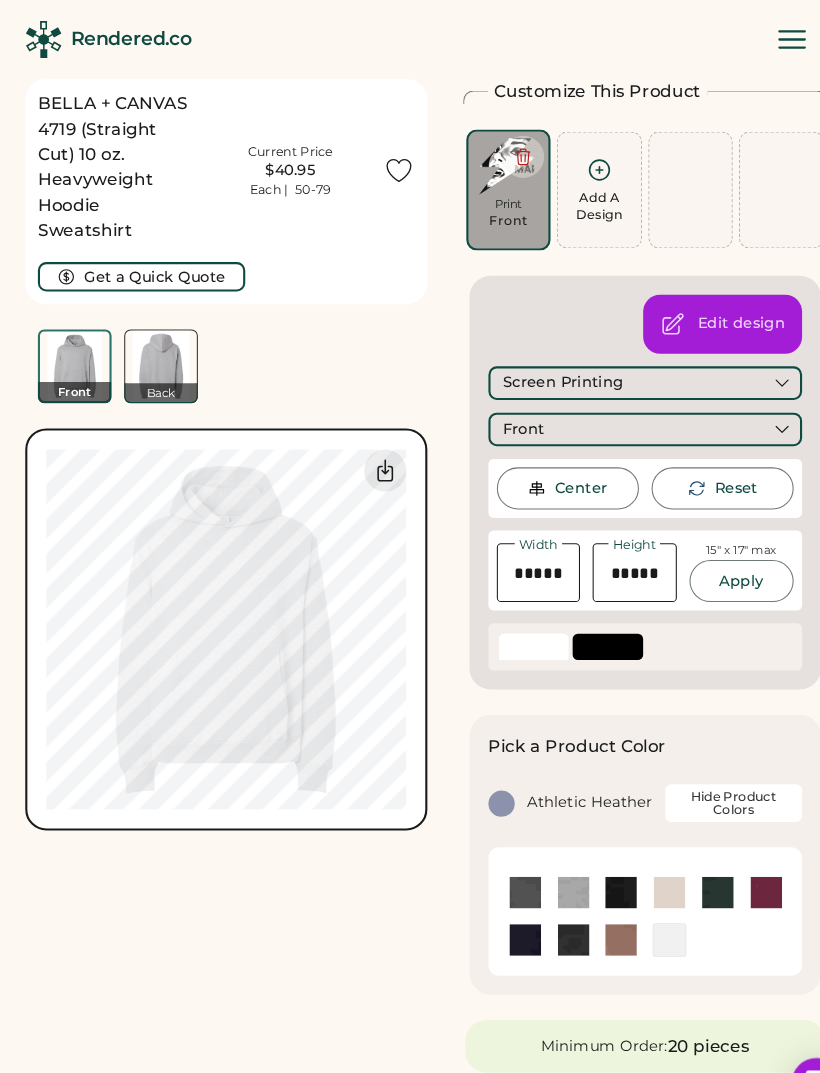 click on "BELLA + CANVAS 4719 (Straight Cut) 10 oz. Heavyweight Hoodie Sweatshirt Current Price $40.95 Each |  50-79       Get a Quick Quote Front Back    Guidelines are approximate; our team will confirm the correct placement. 0% 0%" at bounding box center (215, 1150) 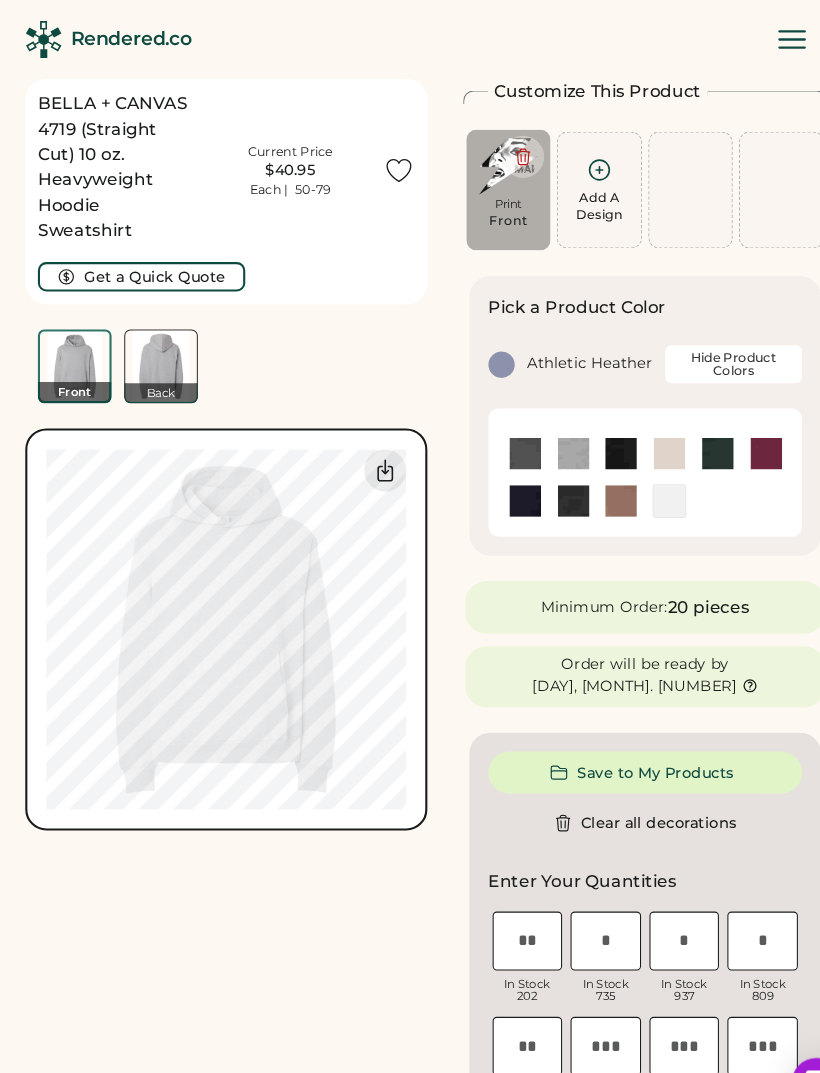 click on "Print Front" at bounding box center (483, 208) 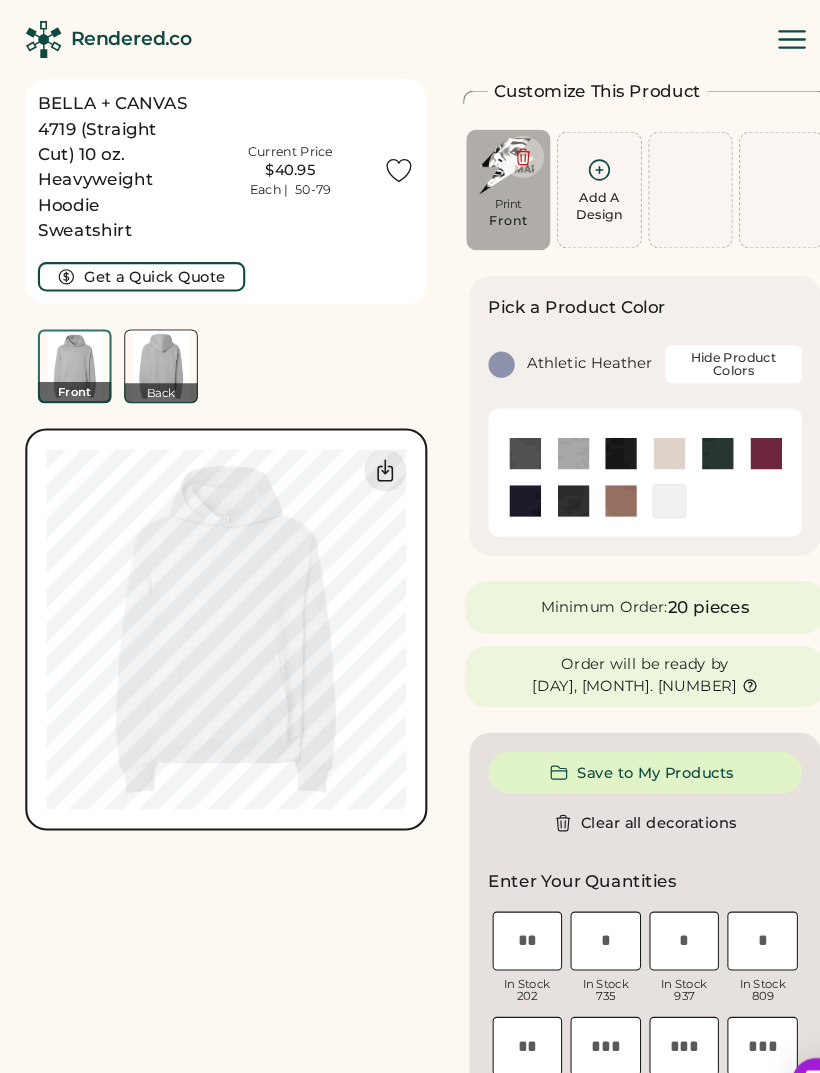 type on "*****" 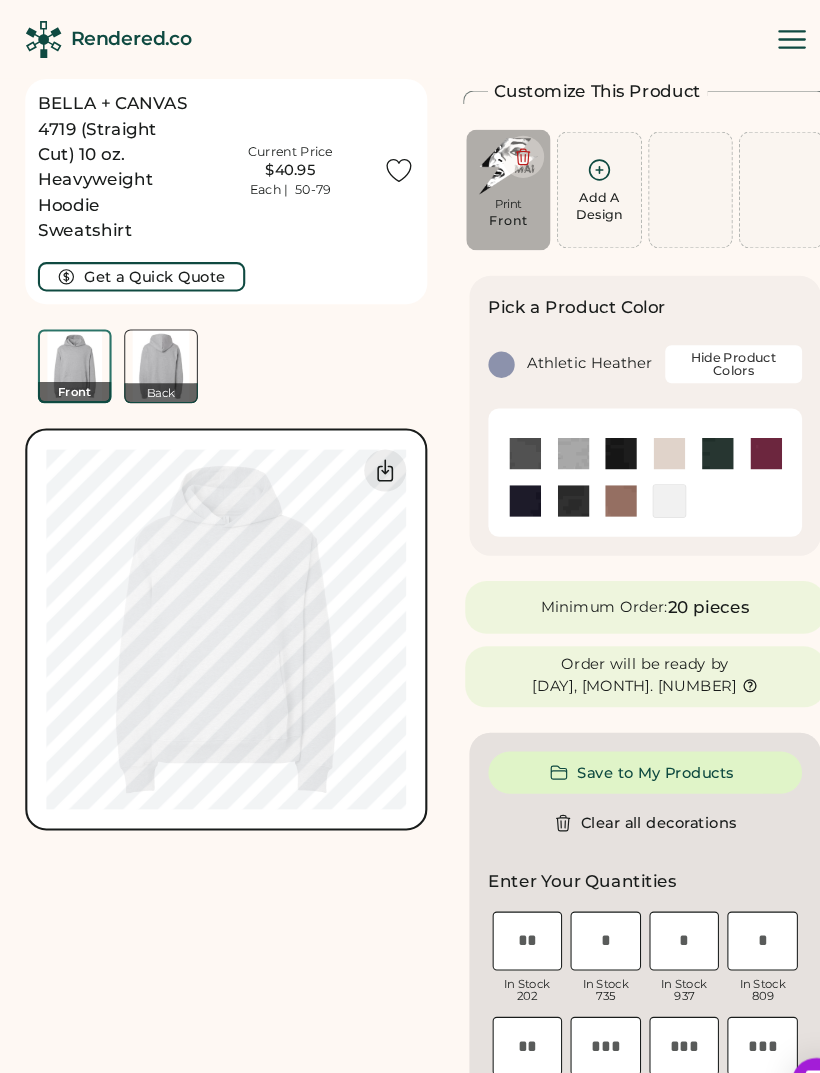 type on "*****" 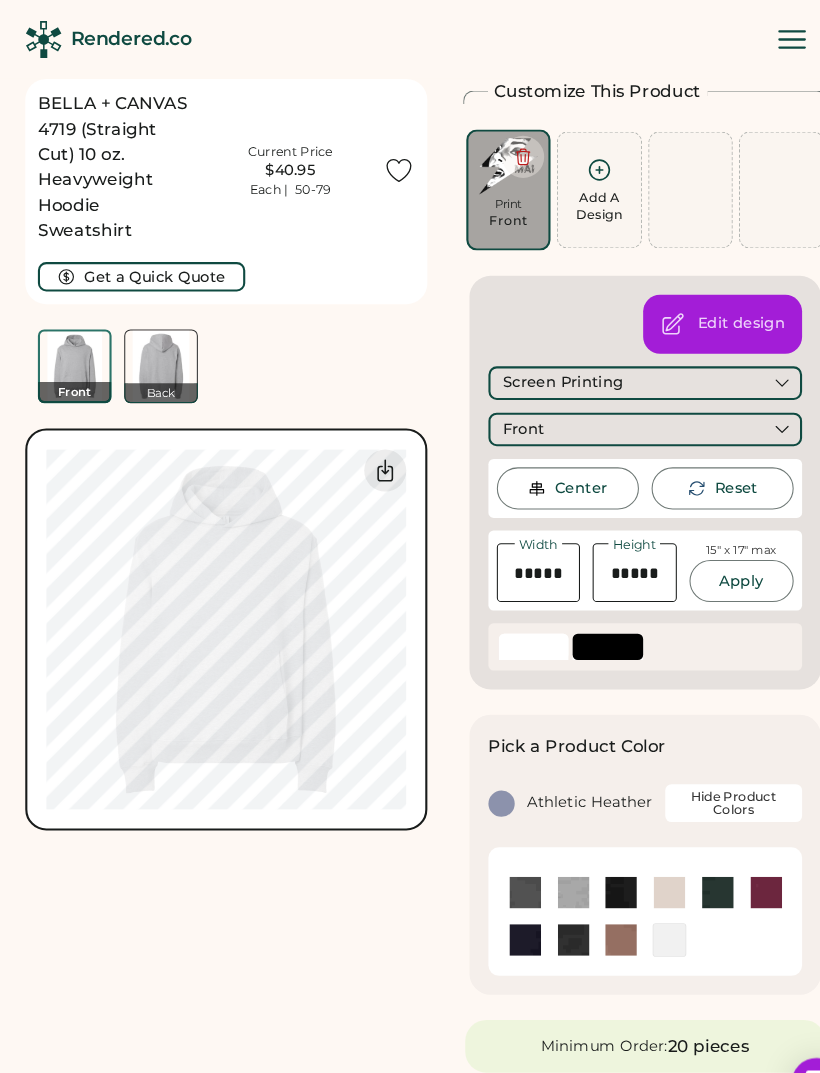 click at bounding box center (507, 614) 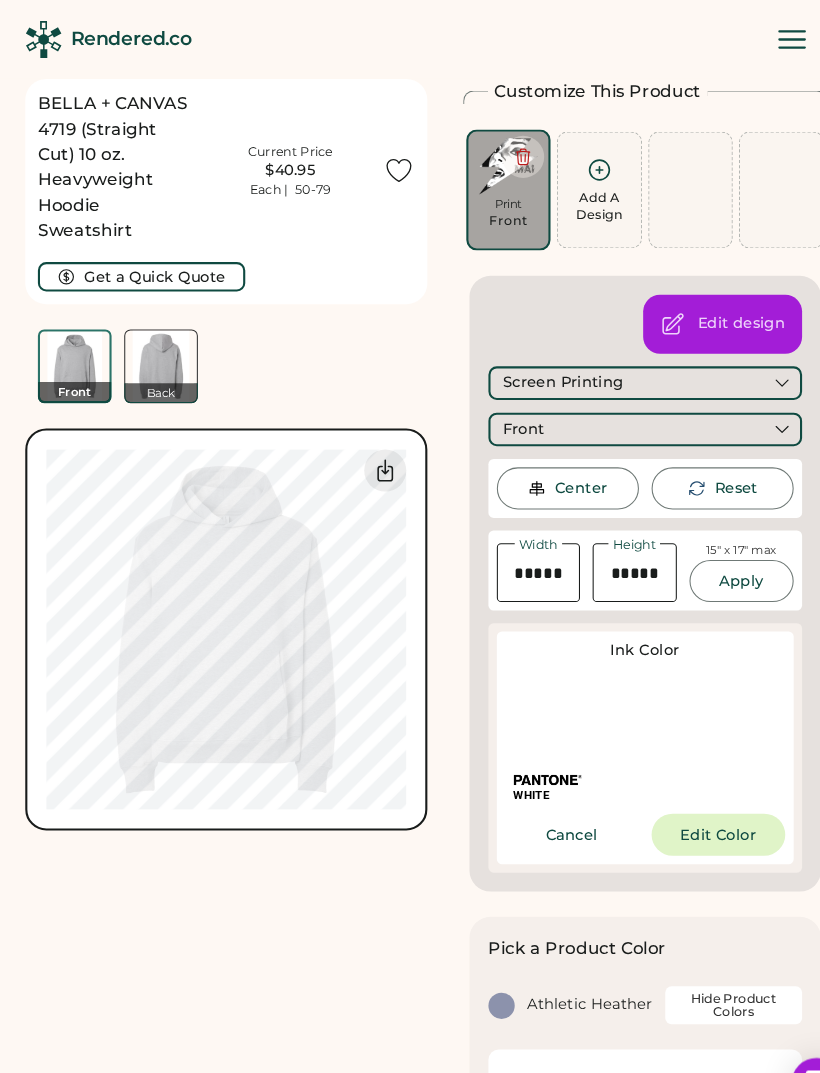 click on "Edit Color" at bounding box center (682, 793) 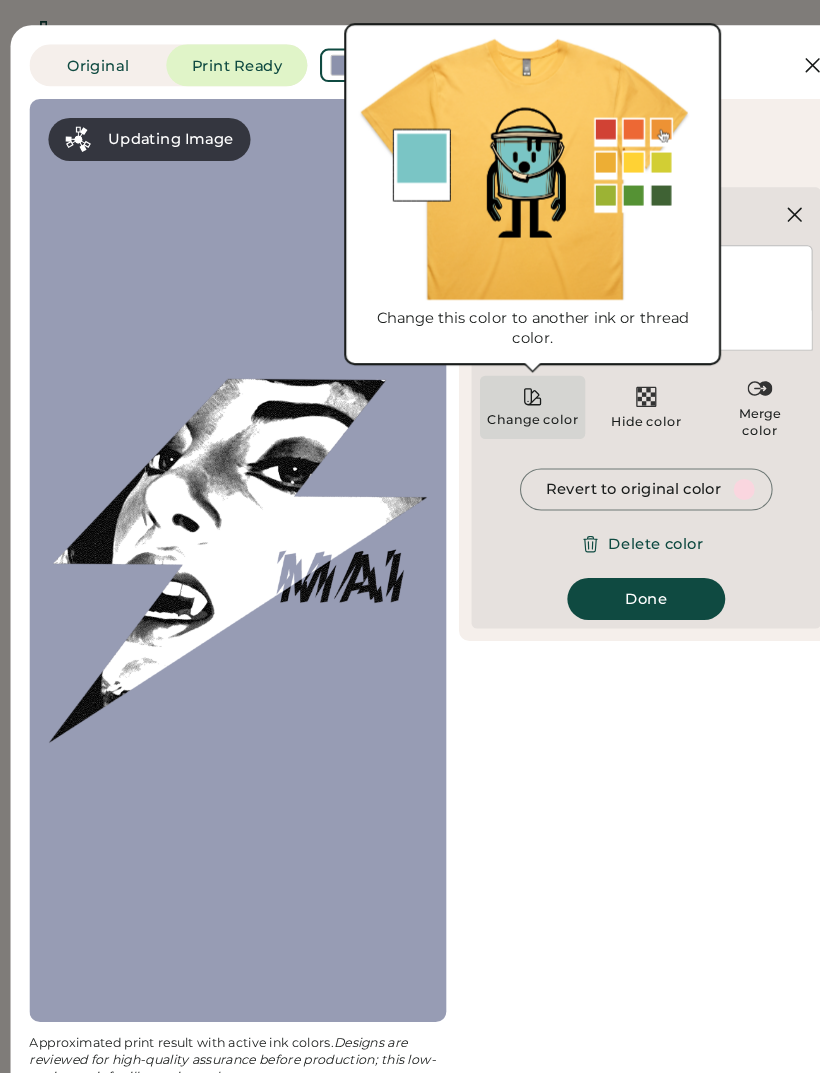 click 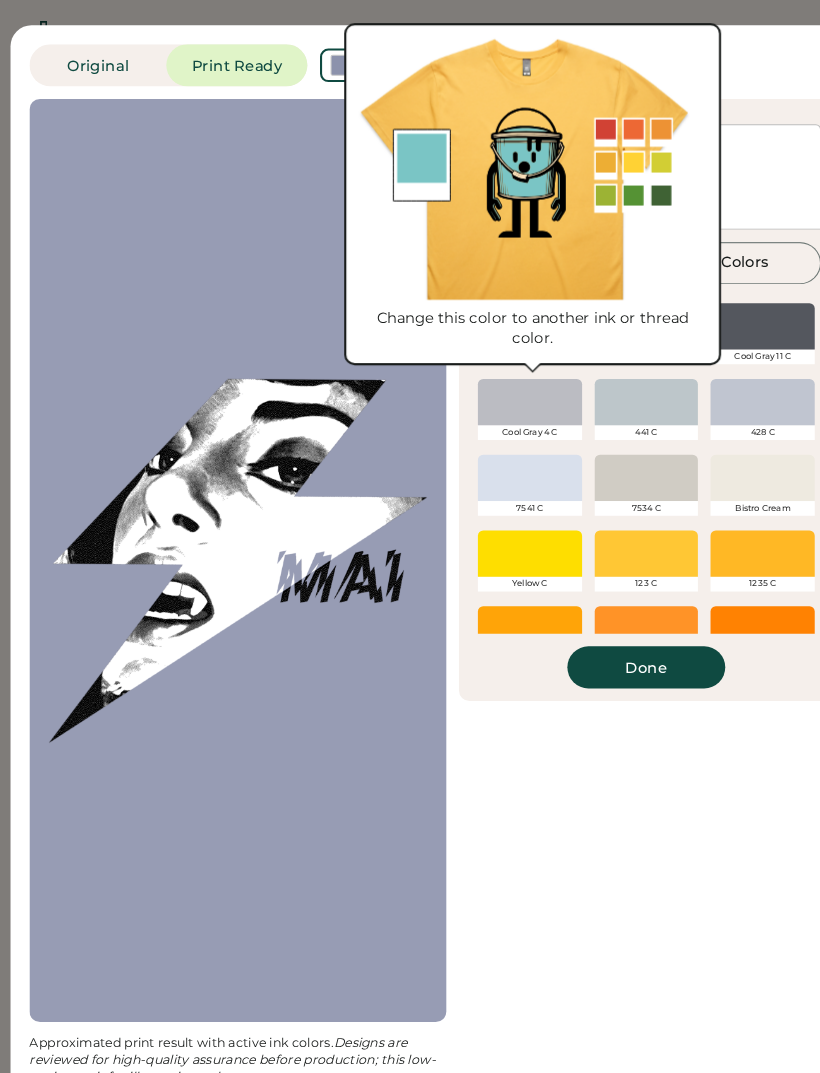 click on "All Colors" at bounding box center (697, 250) 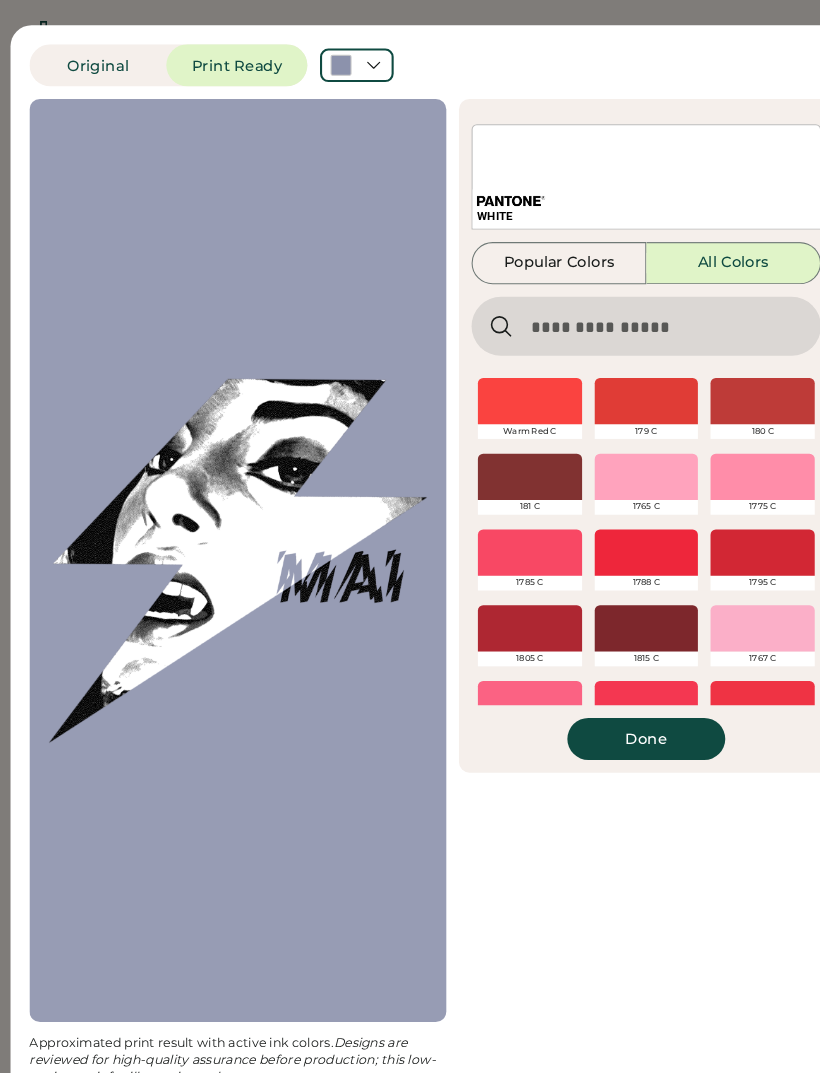 scroll, scrollTop: 9285, scrollLeft: 0, axis: vertical 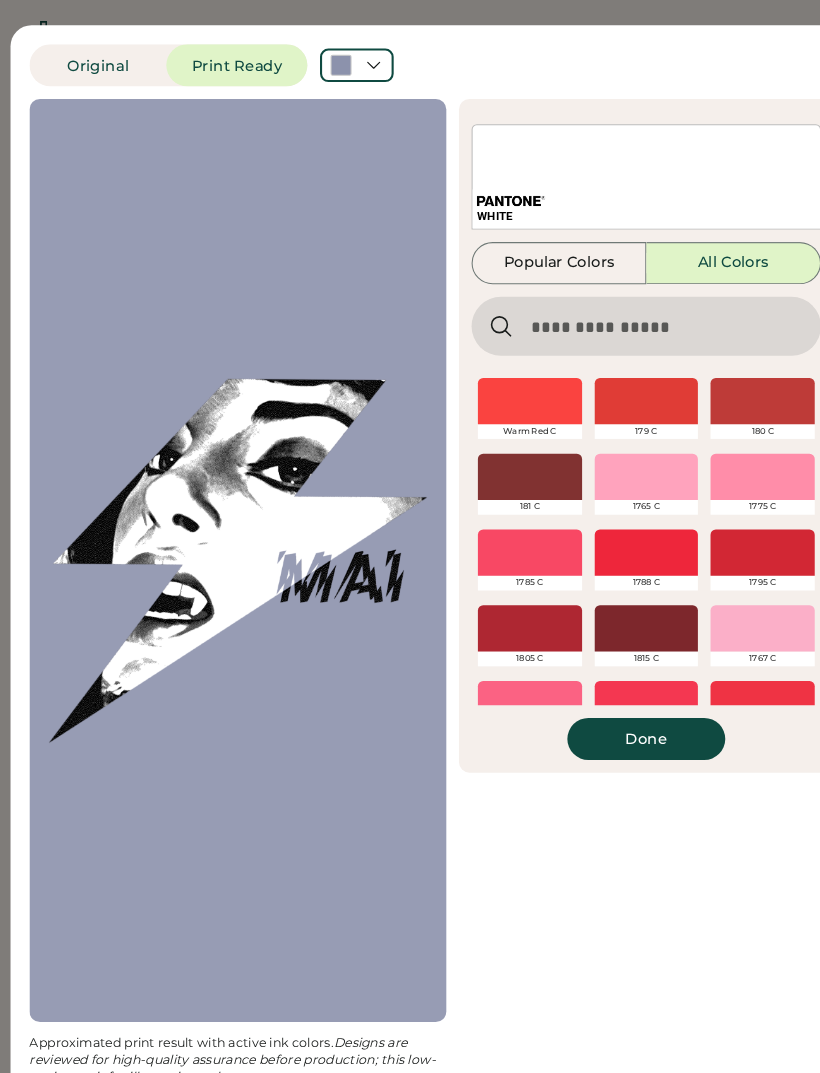 click at bounding box center [614, 525] 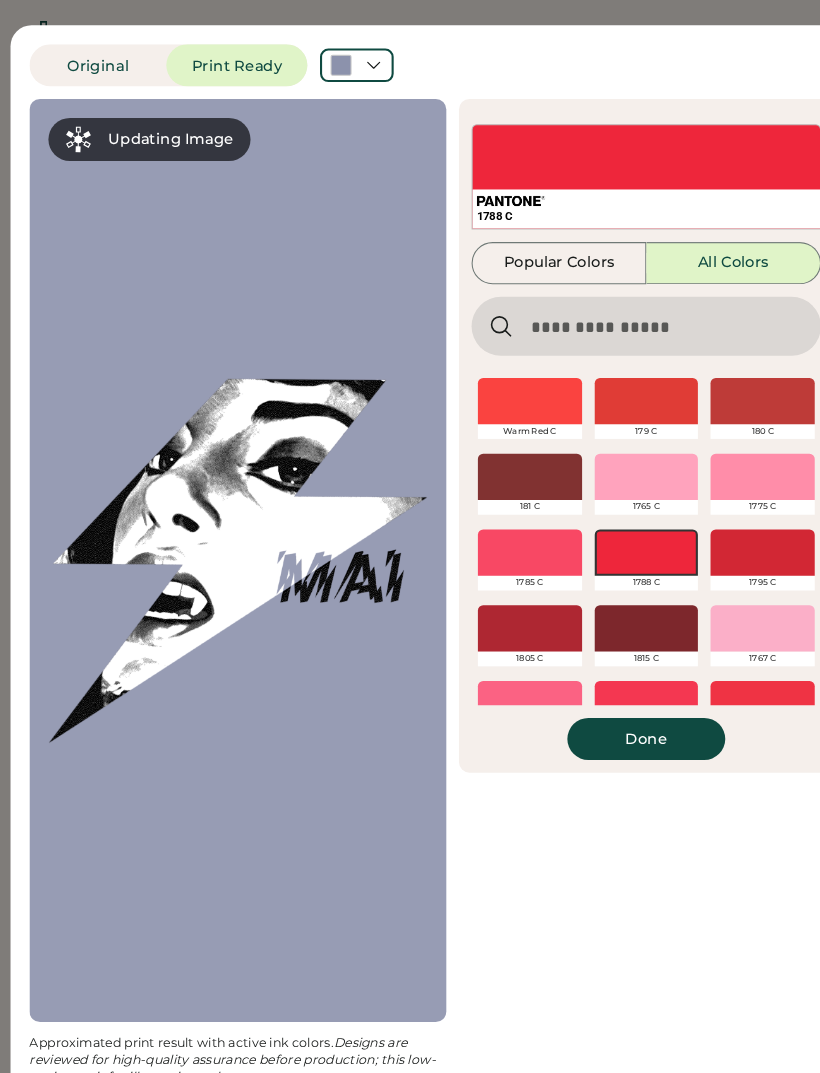 click on "Done" at bounding box center [614, 702] 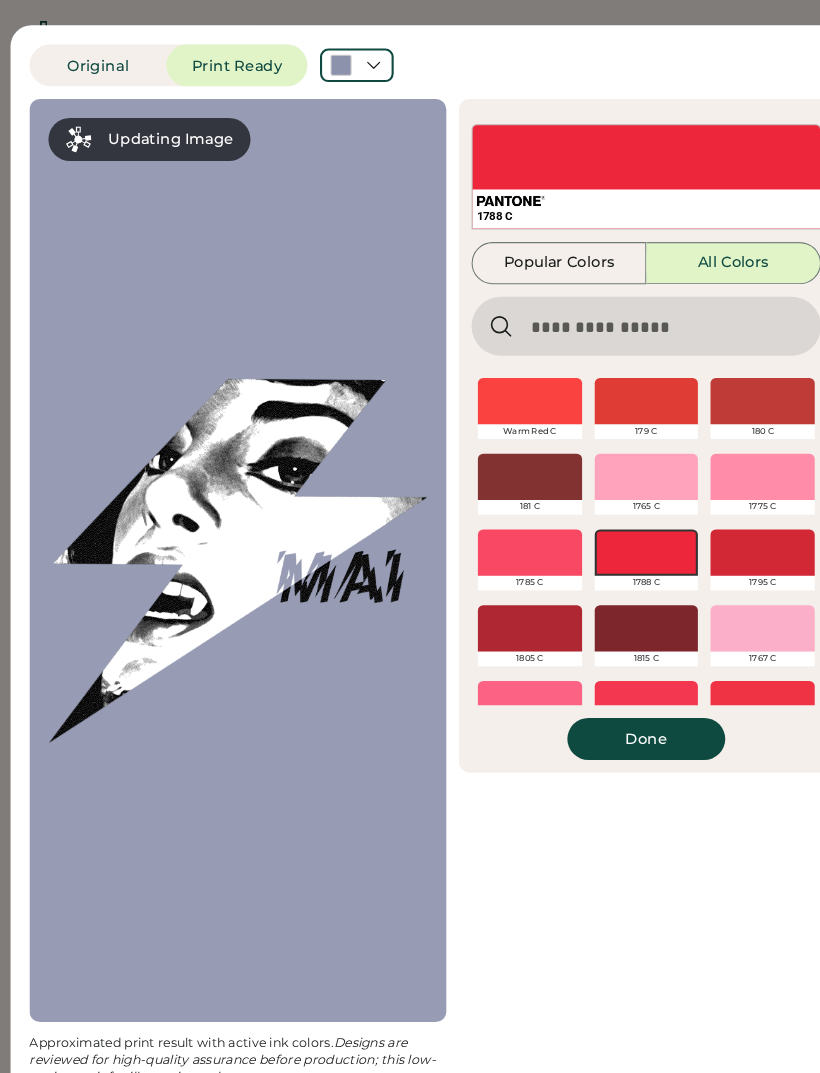 scroll, scrollTop: 0, scrollLeft: 0, axis: both 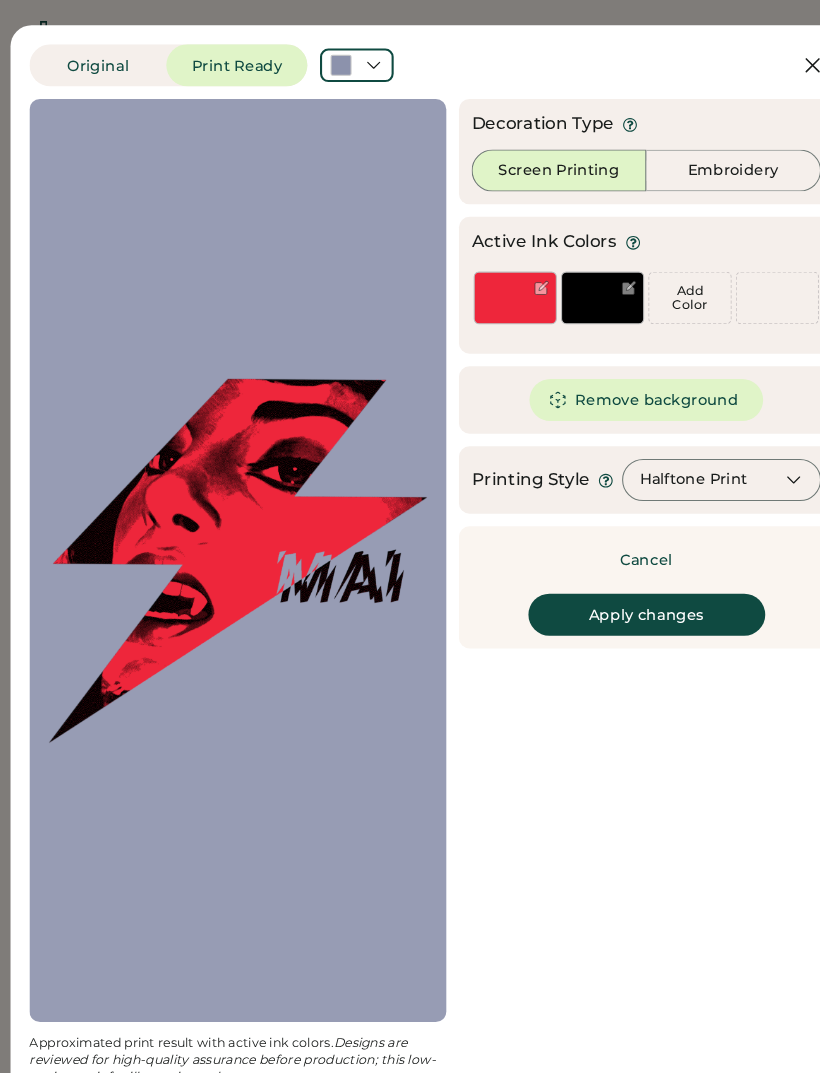 click on "Apply changes" at bounding box center (614, 584) 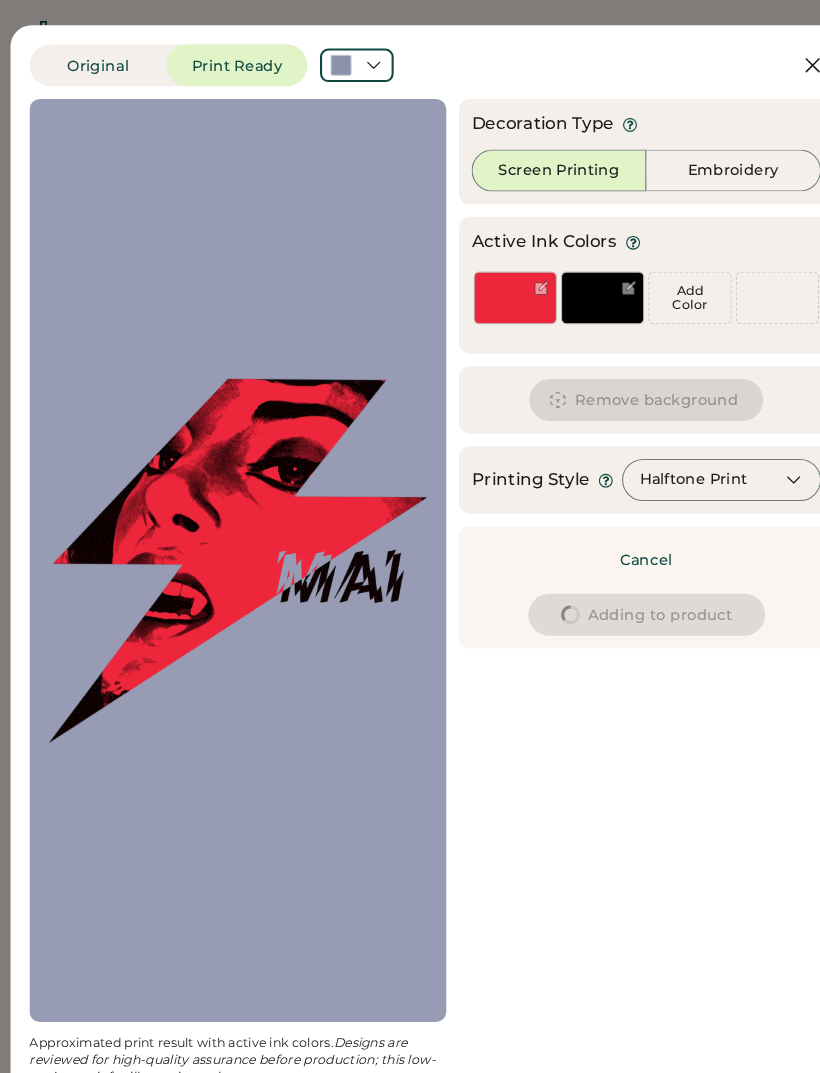 type on "****" 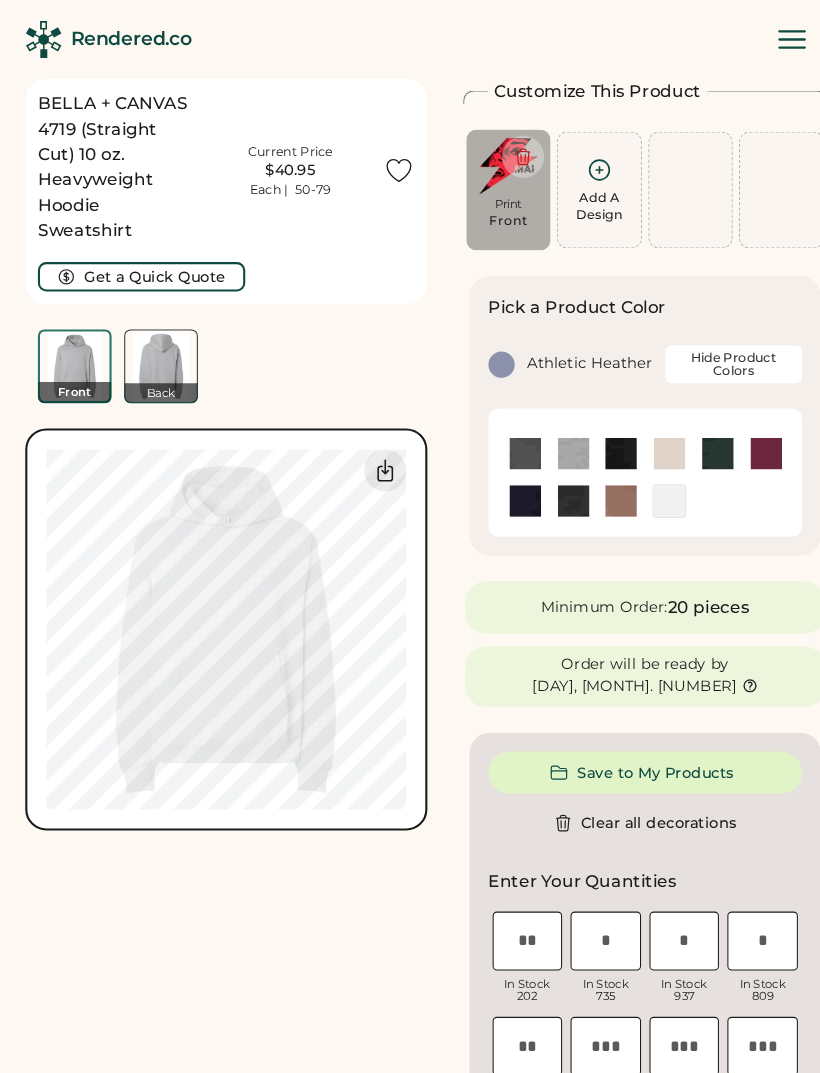 type on "*****" 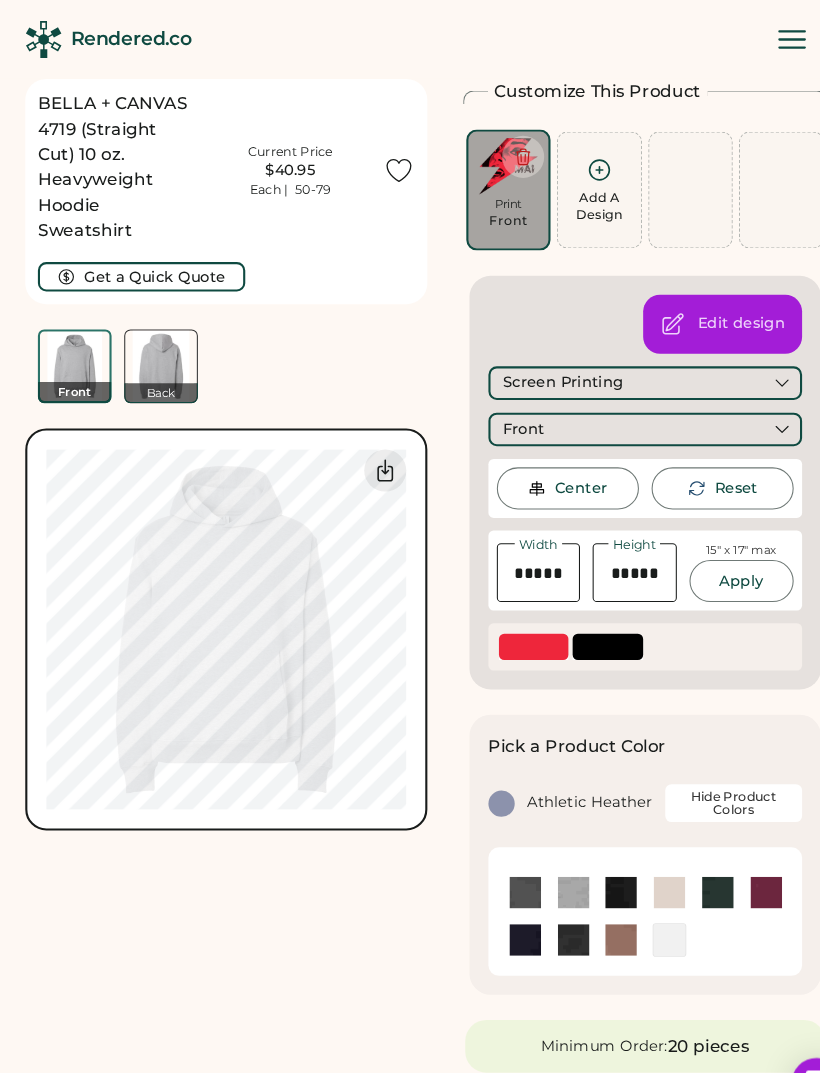 click on "BELLA + CANVAS 4719 (Straight Cut) 10 oz. Heavyweight Hoodie Sweatshirt Current Price $40.95 Each |  50-79       Get a Quick Quote Front Back    Guidelines are approximate; our team will confirm the correct placement. 0% 0%" at bounding box center (215, 1150) 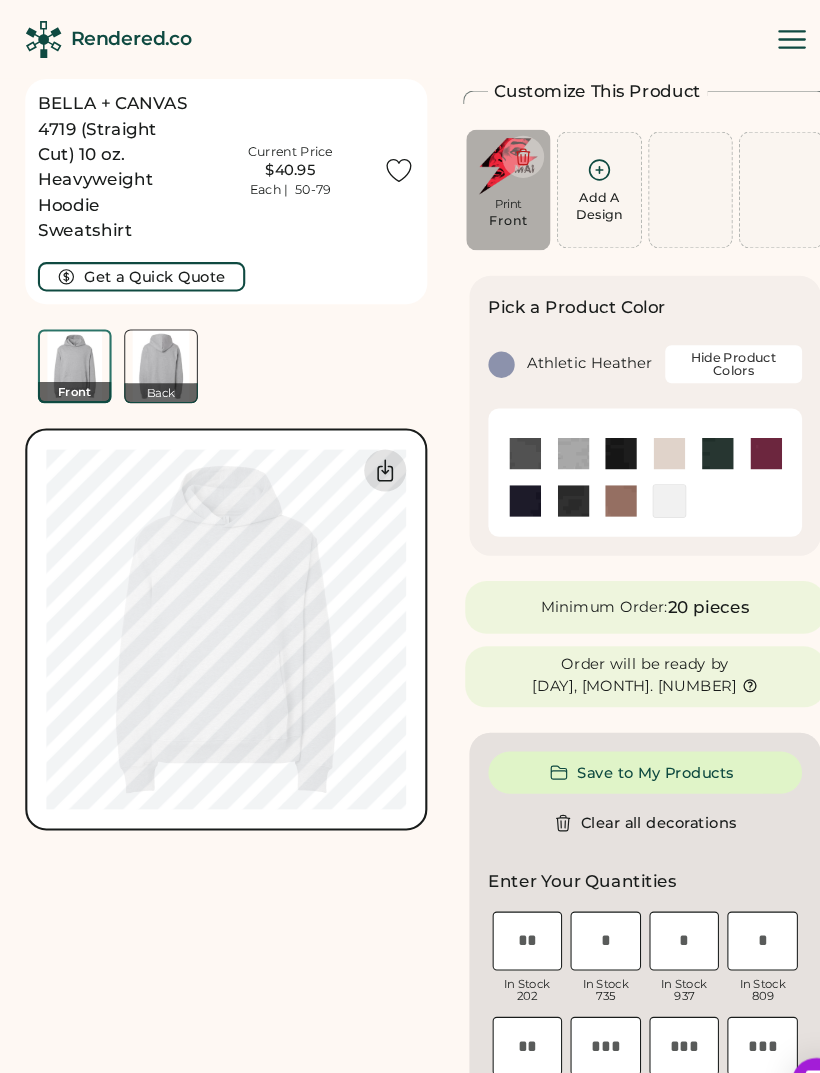 click 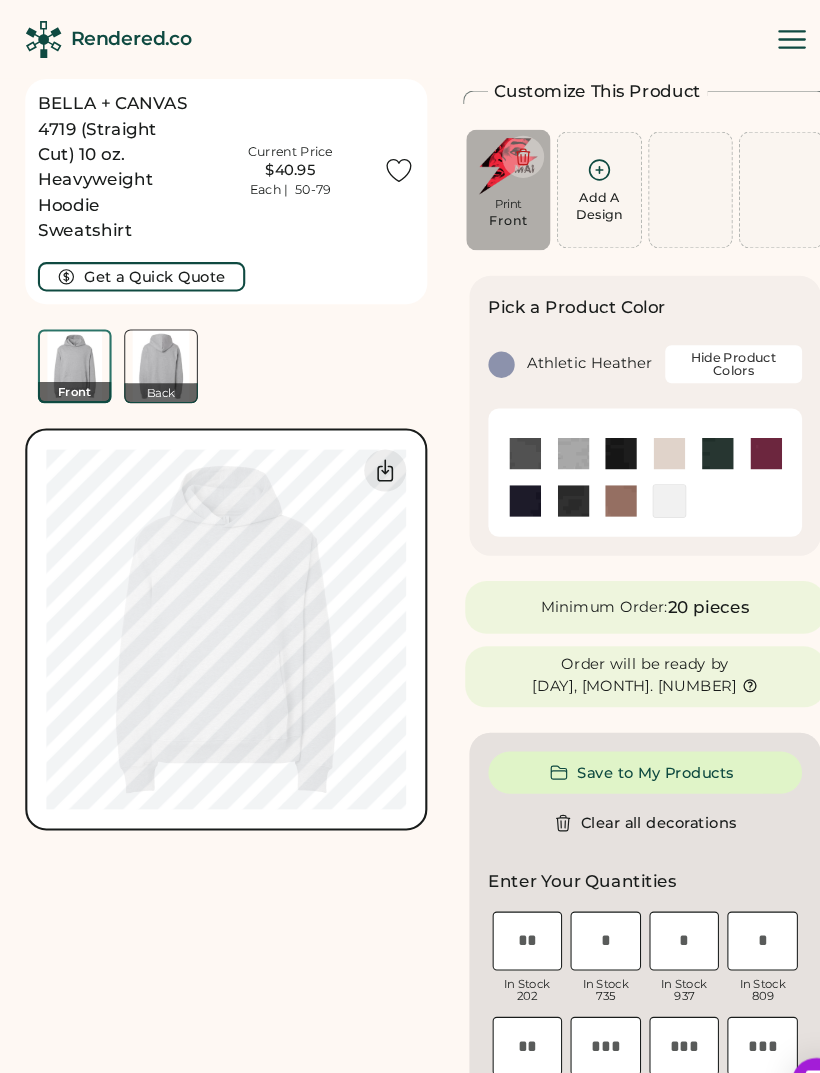 click at bounding box center (366, 447) 